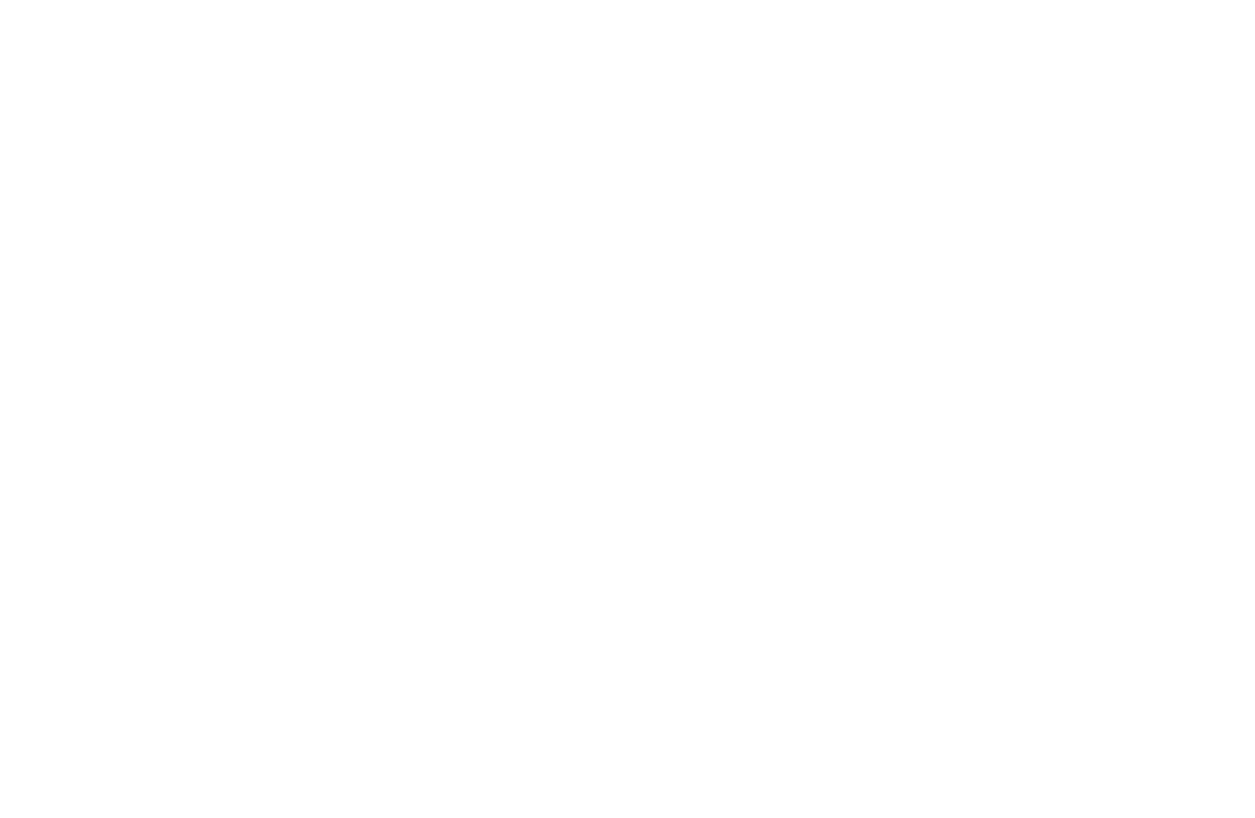 scroll, scrollTop: 0, scrollLeft: 0, axis: both 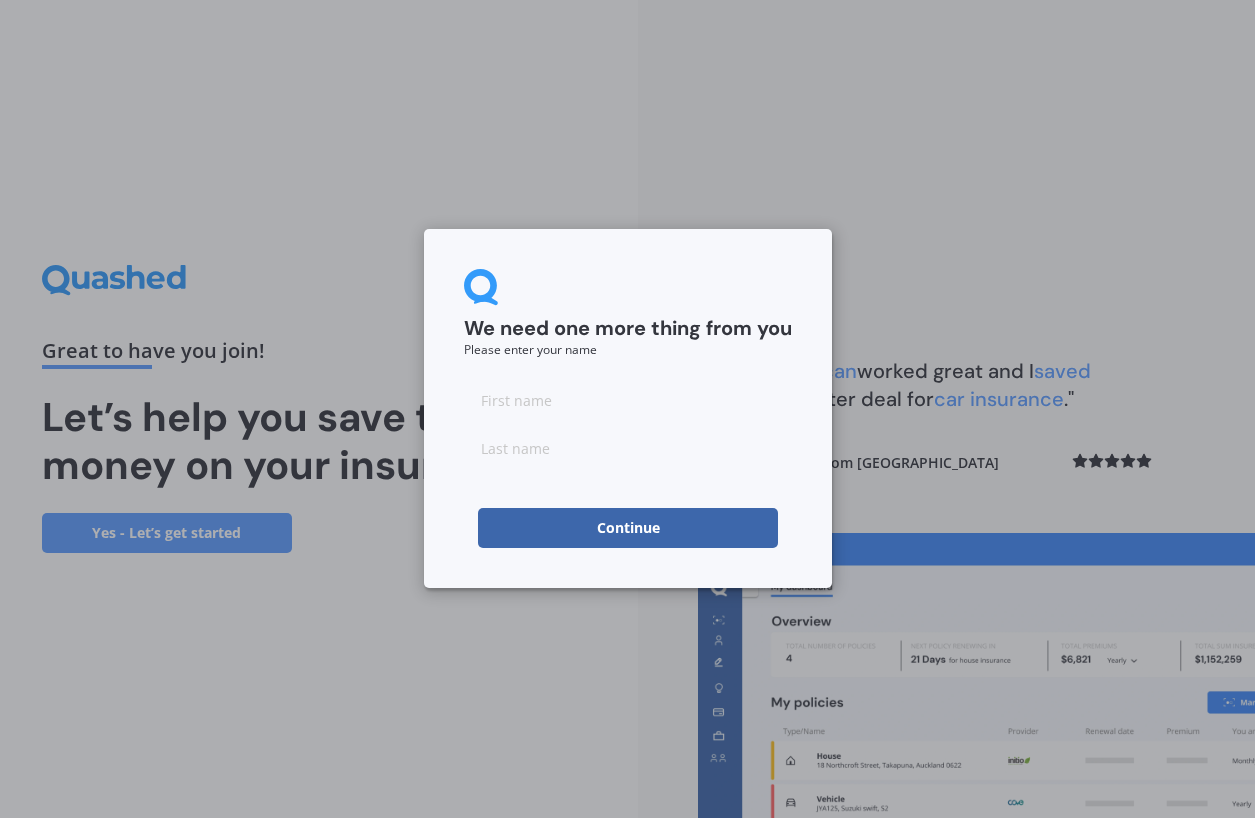 click at bounding box center [628, 400] 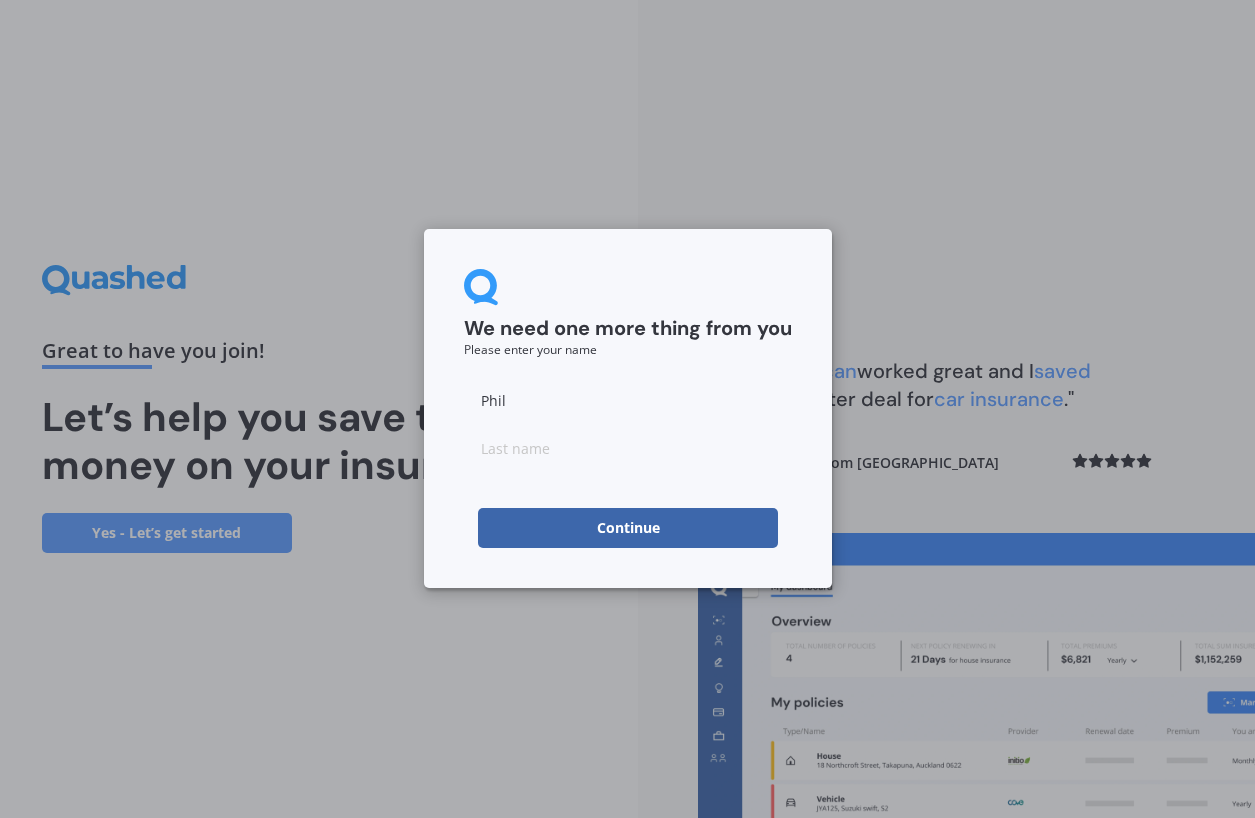 type on "Phil" 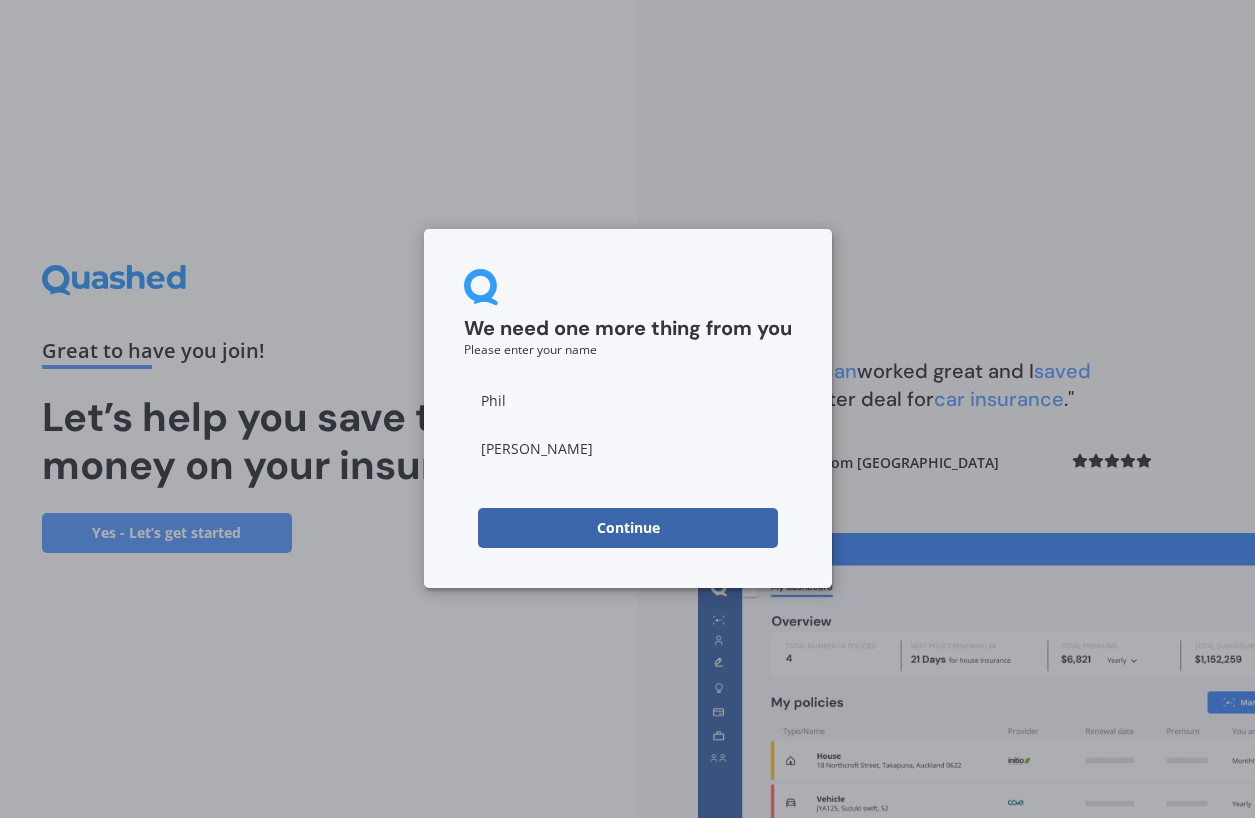 type on "[PERSON_NAME]" 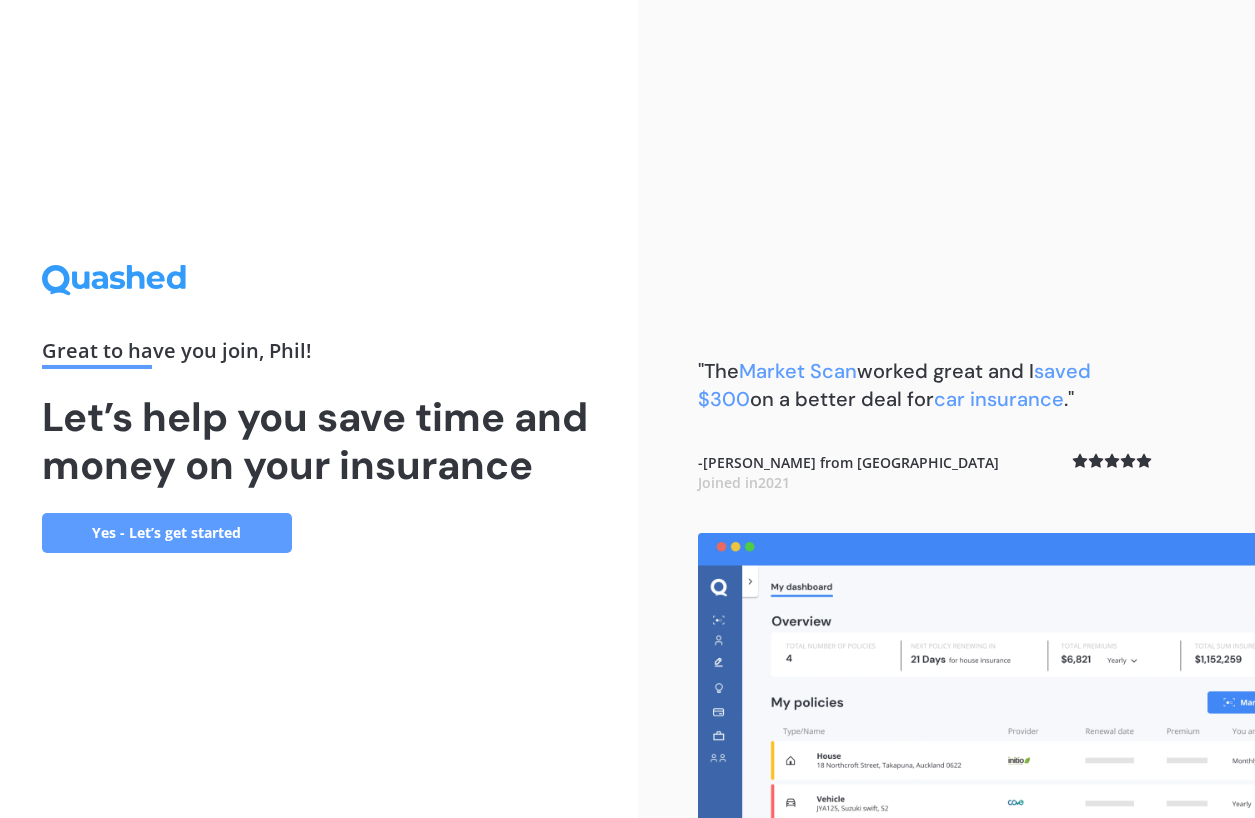 click on "Yes - Let’s get started" at bounding box center [167, 533] 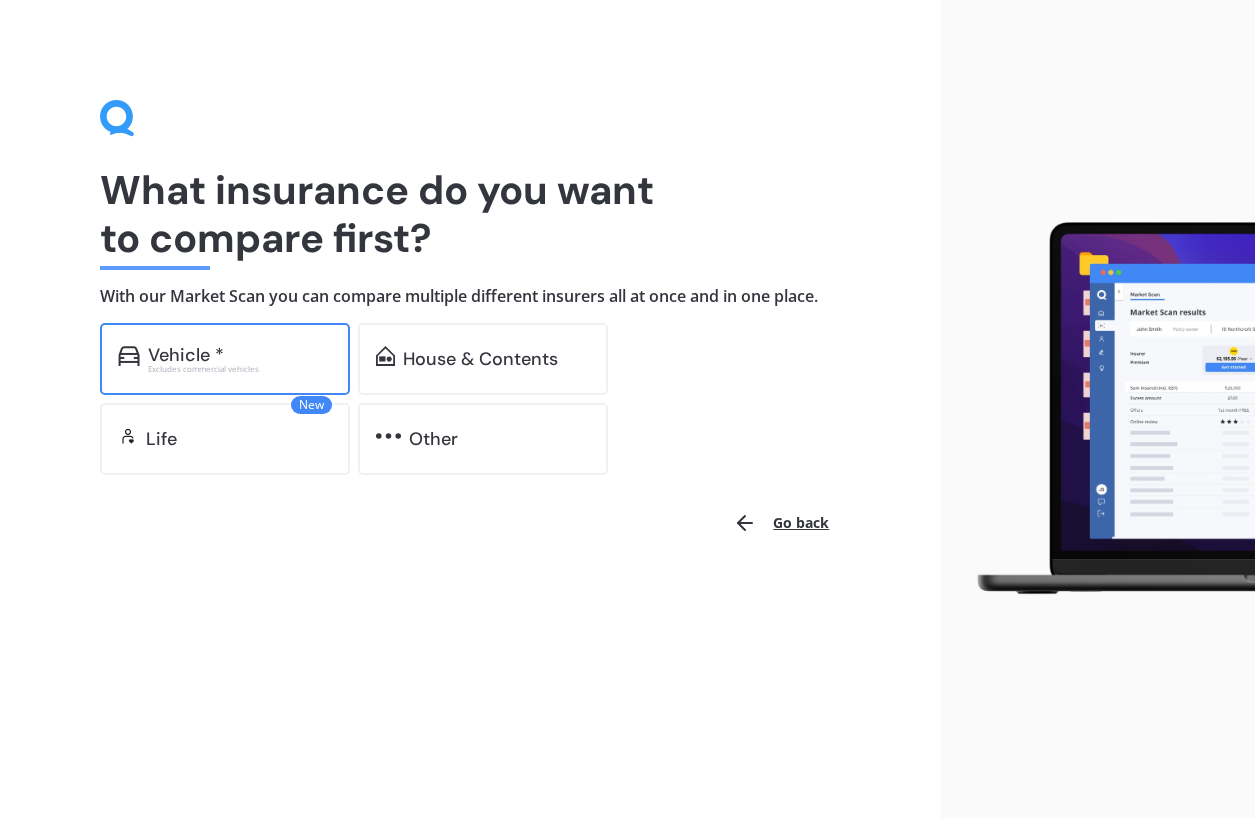 click on "Vehicle *" at bounding box center [186, 355] 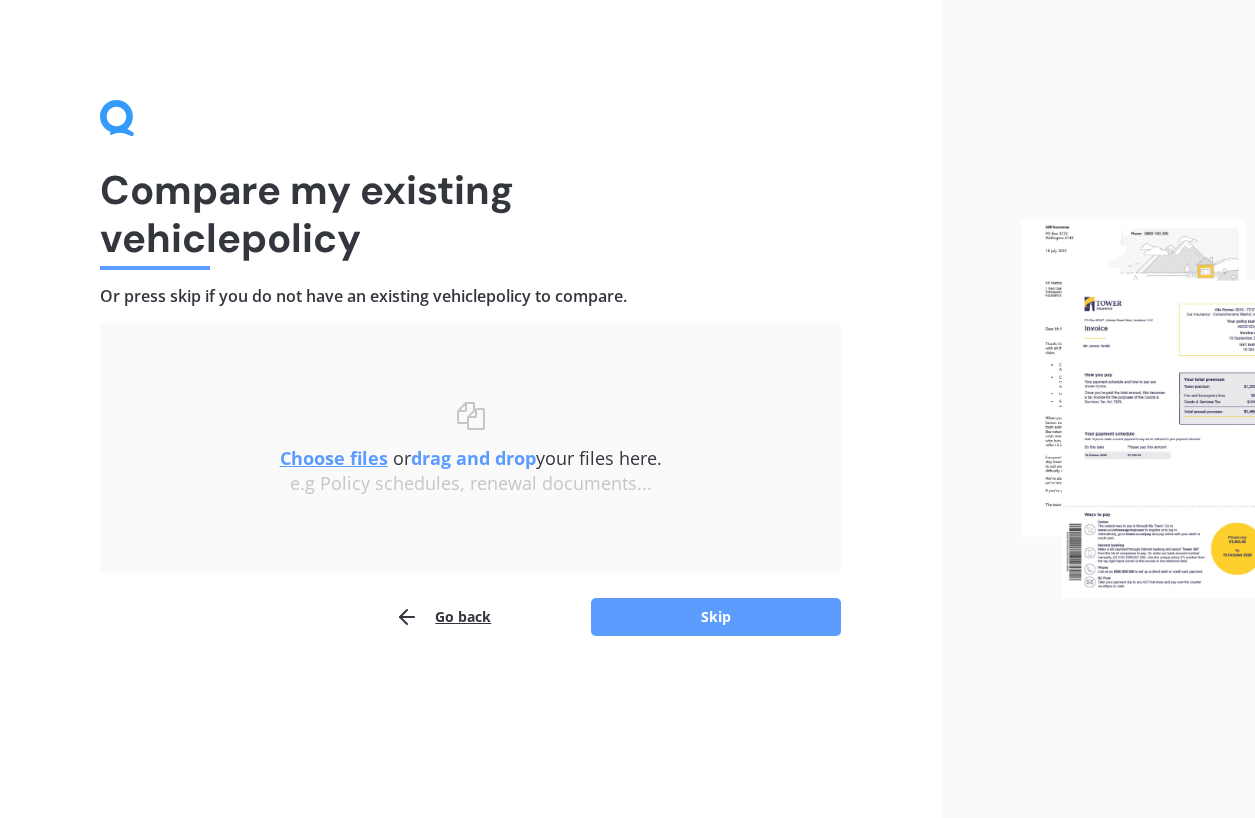 click on "Choose files" at bounding box center [334, 458] 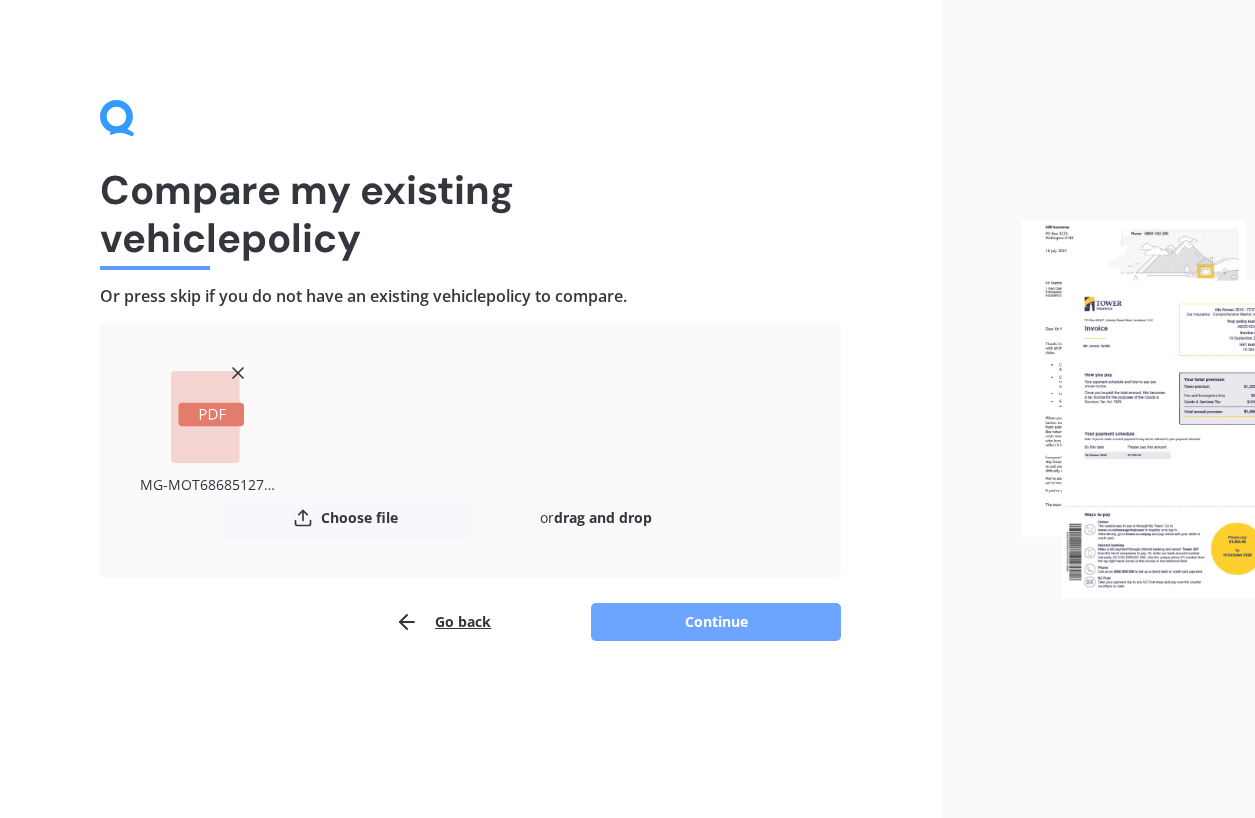 click on "Continue" at bounding box center (716, 622) 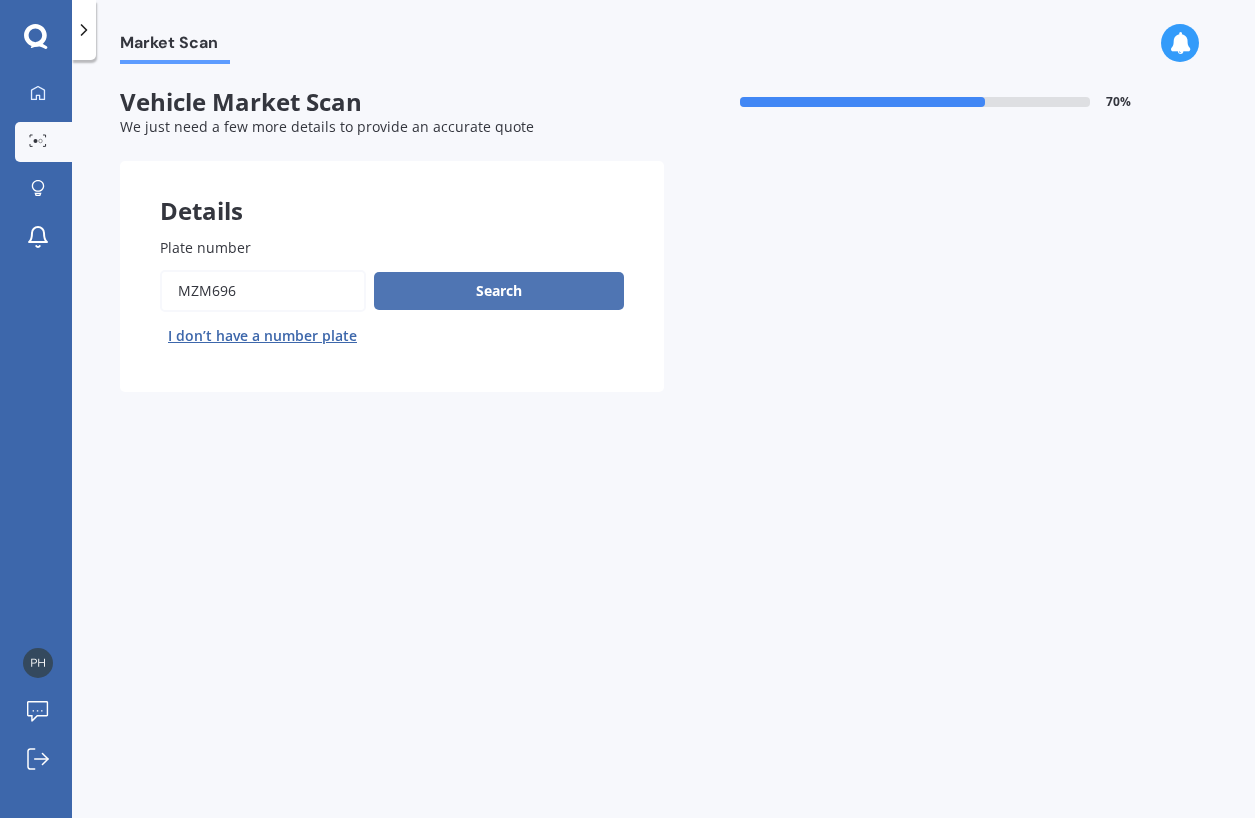 click on "Search" at bounding box center [499, 291] 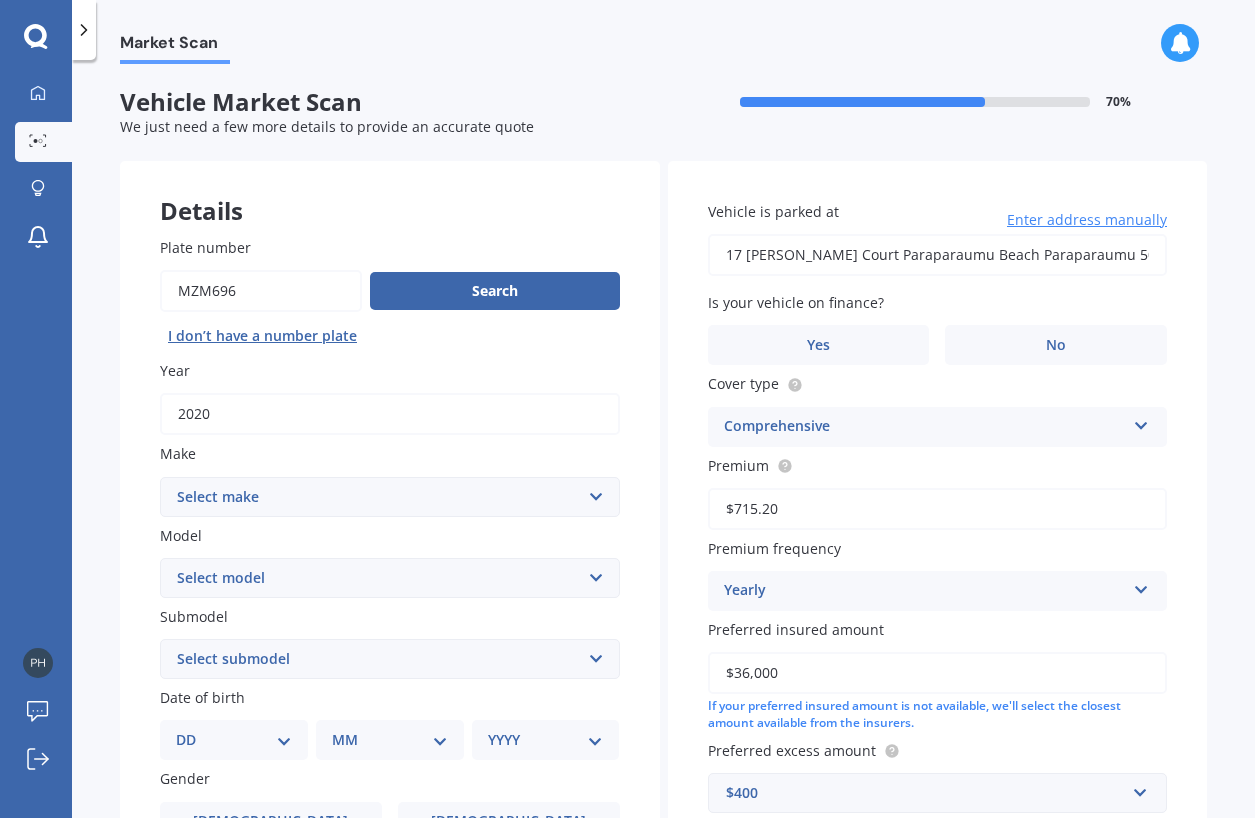 select on "M.G." 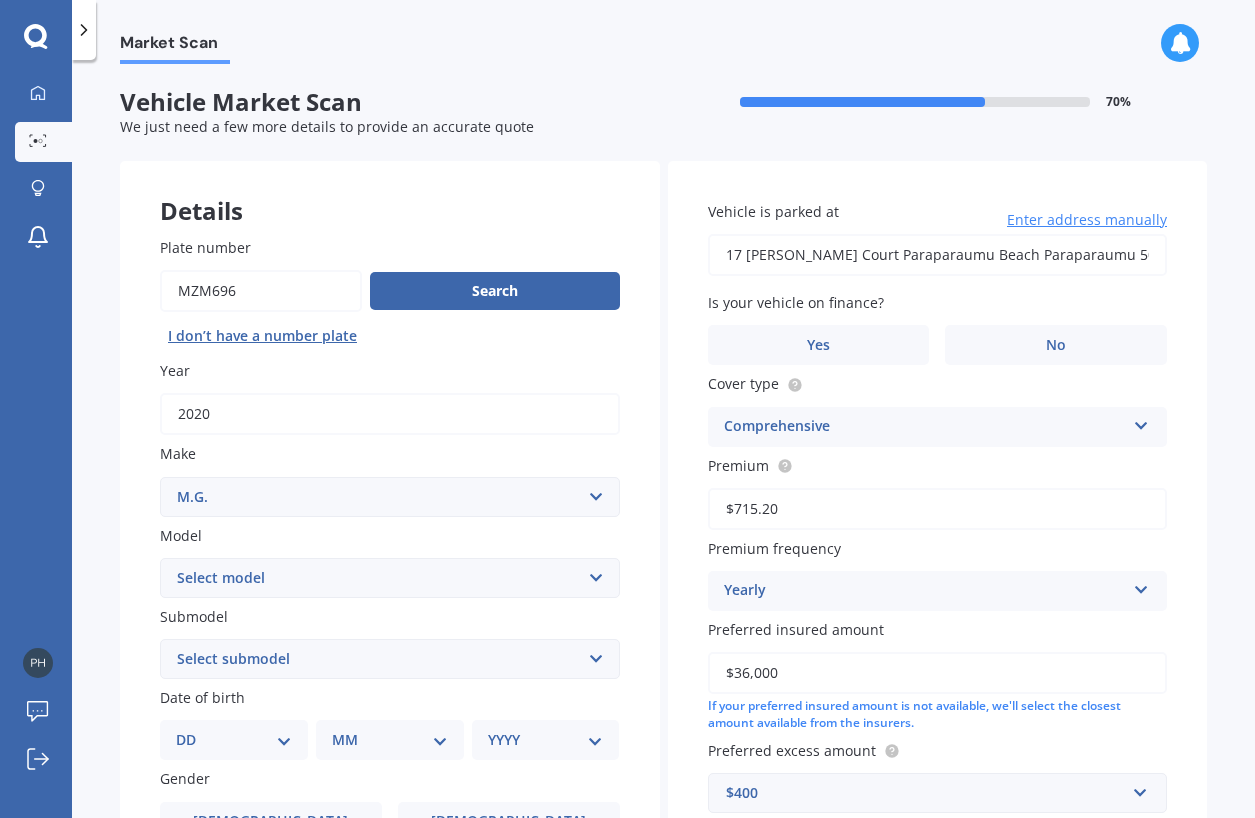 select on "HS" 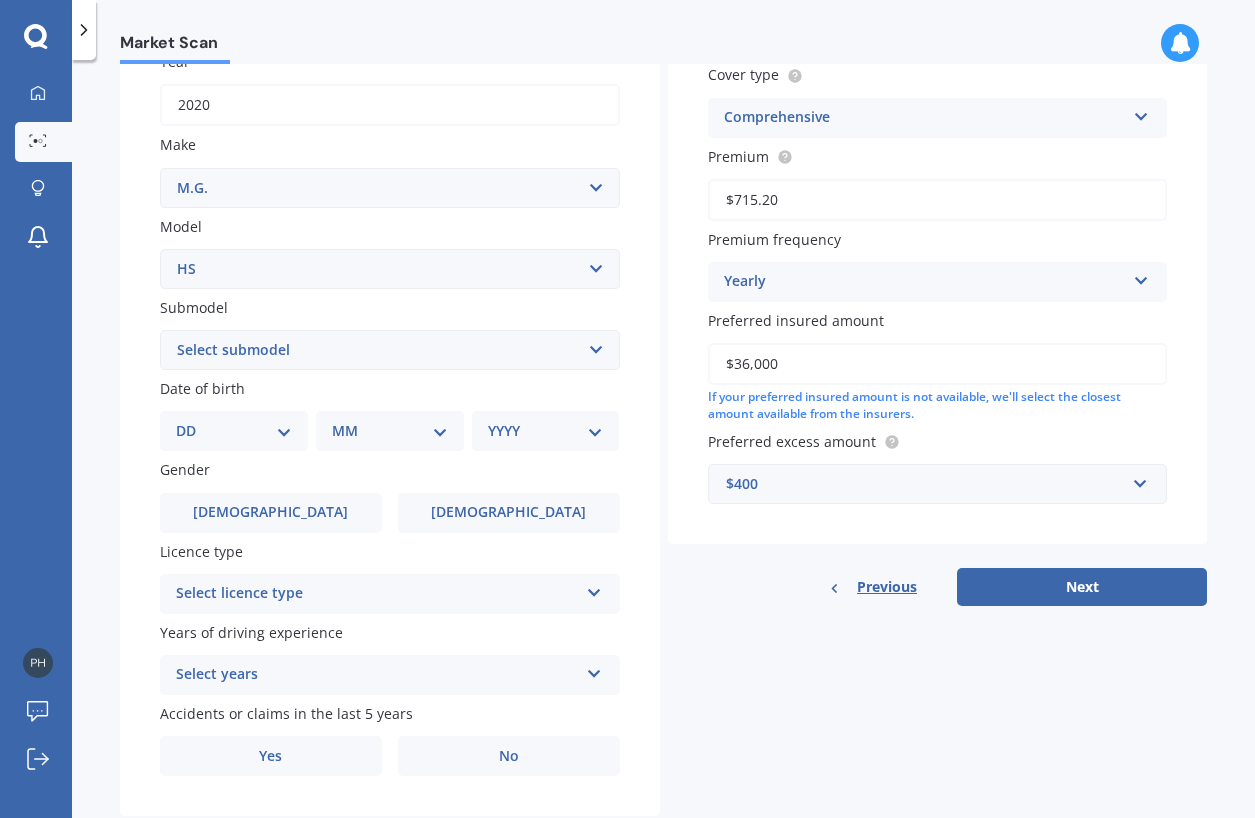 scroll, scrollTop: 320, scrollLeft: 0, axis: vertical 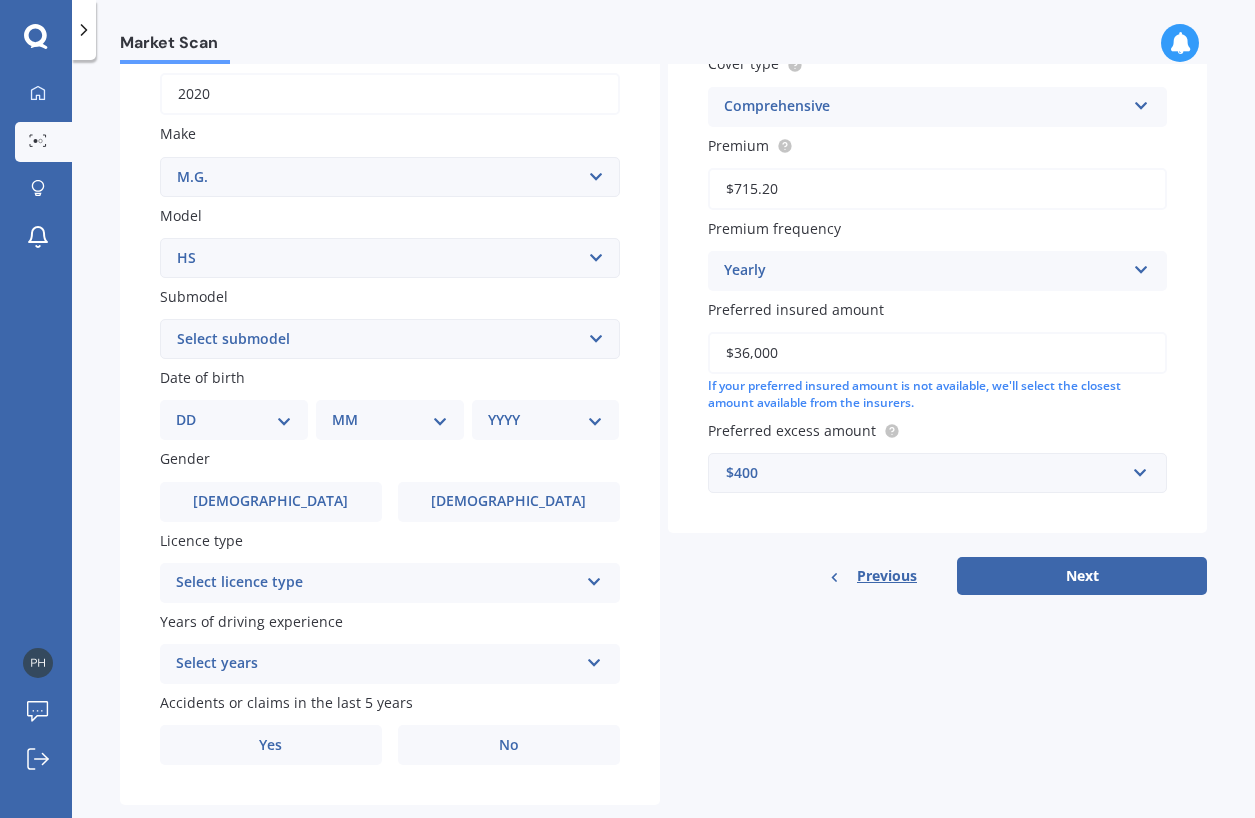 select on "01" 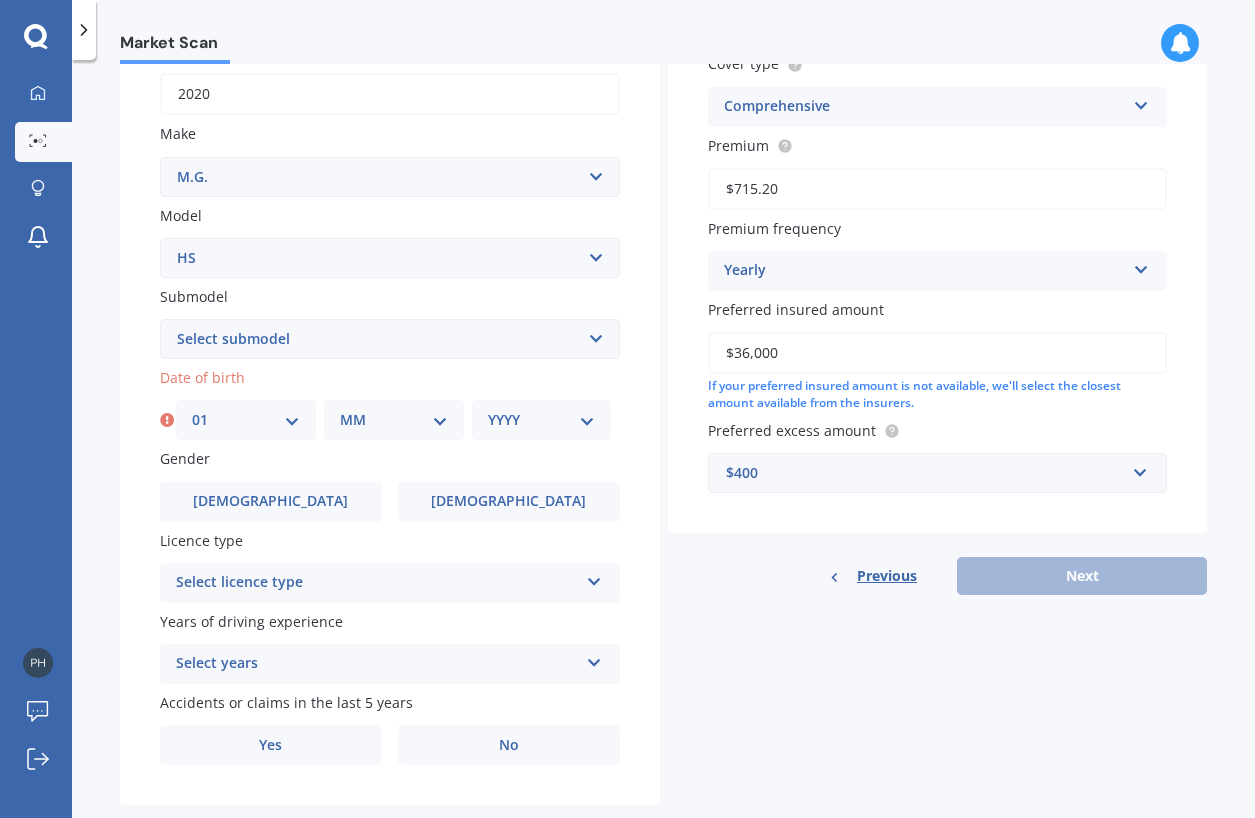 select on "01" 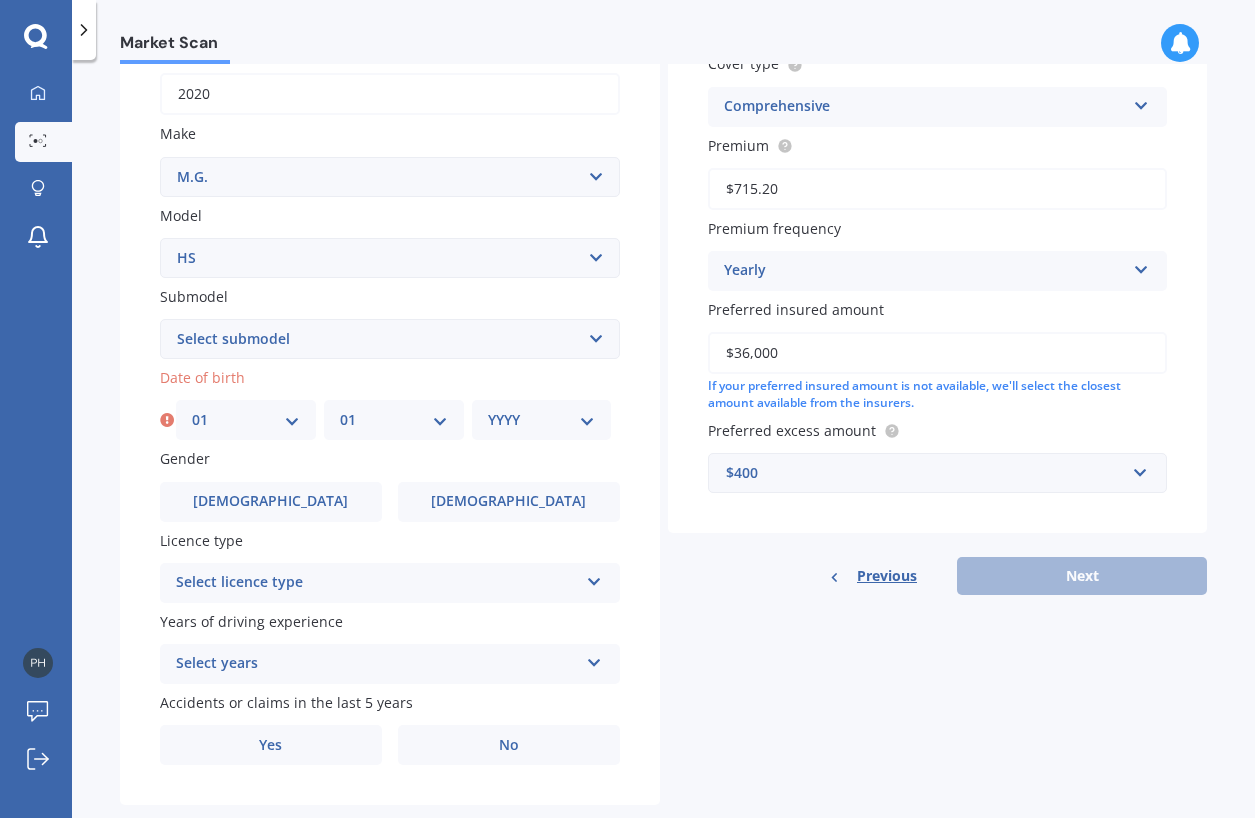 select on "1970" 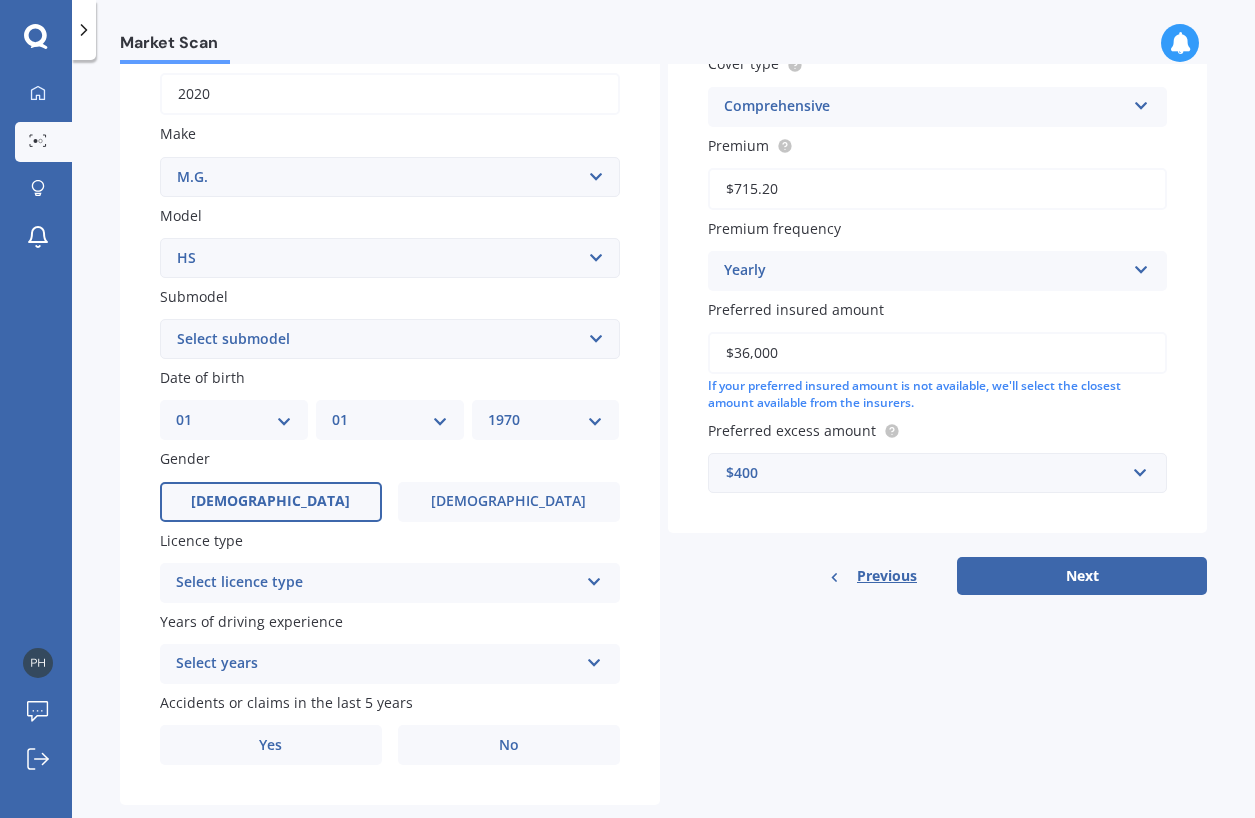 click on "[DEMOGRAPHIC_DATA]" at bounding box center (270, 501) 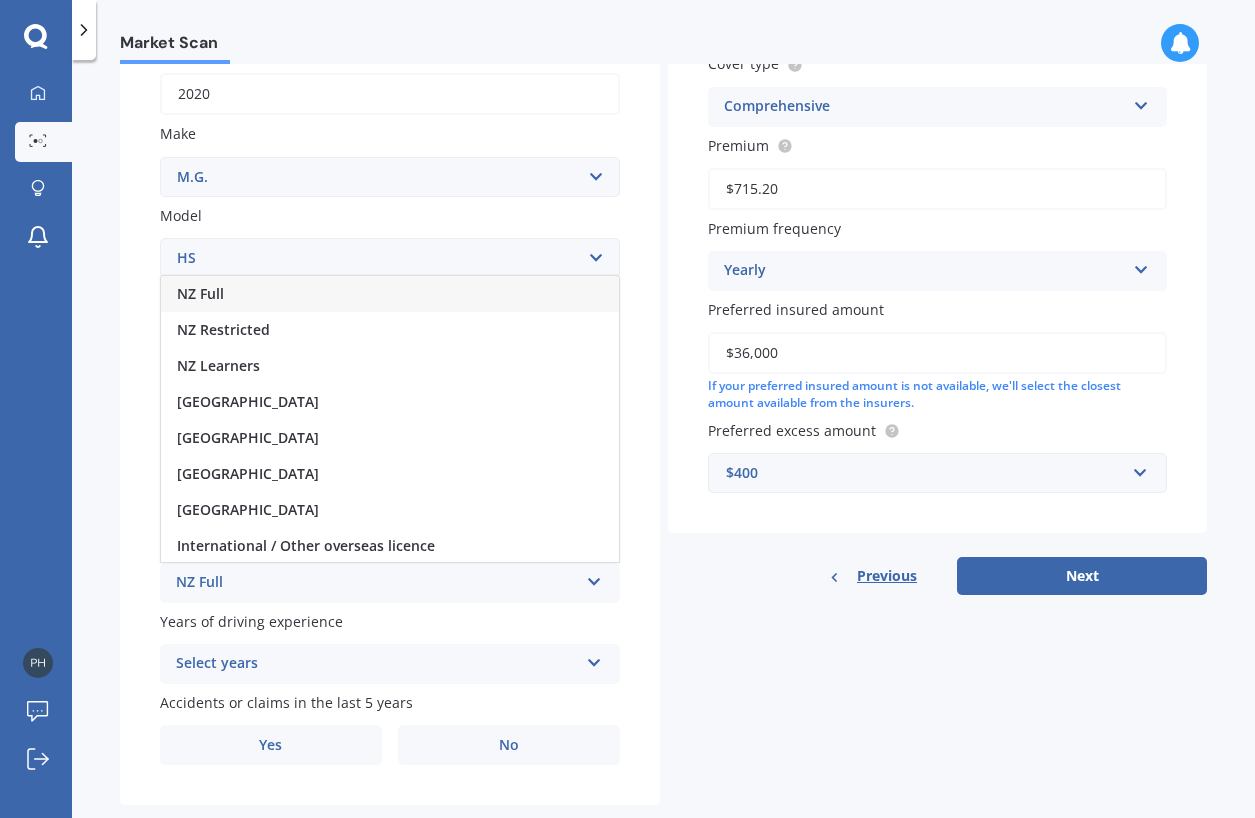 click on "NZ Full" at bounding box center (390, 294) 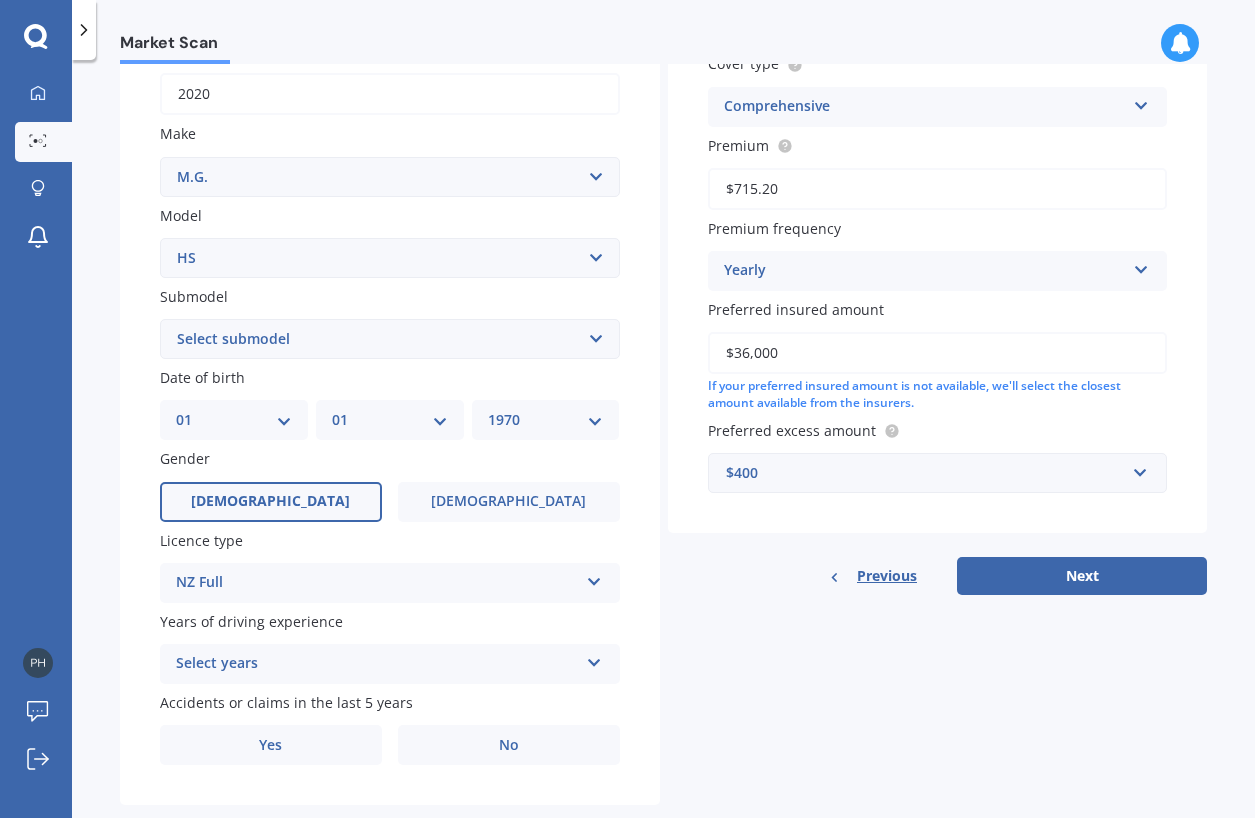 click on "Select years" at bounding box center (377, 664) 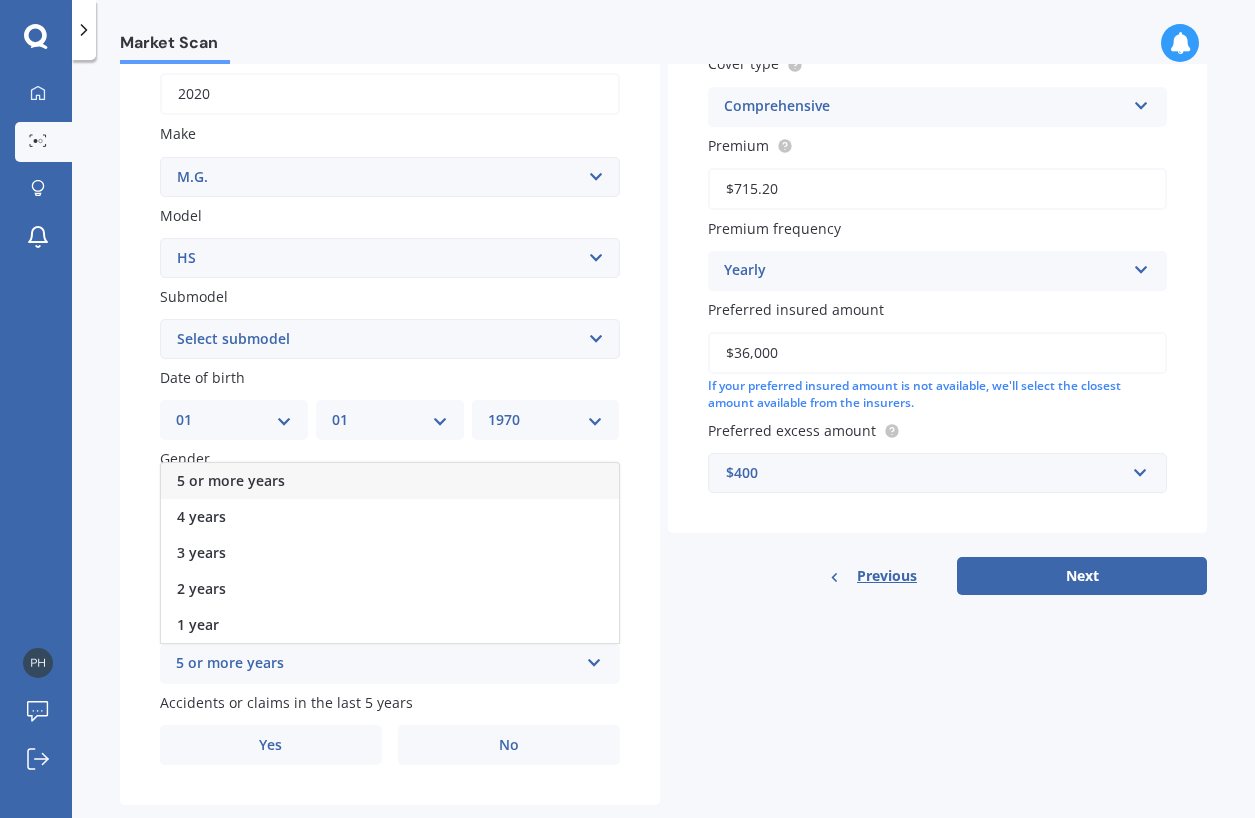 click on "5 or more years" at bounding box center [390, 481] 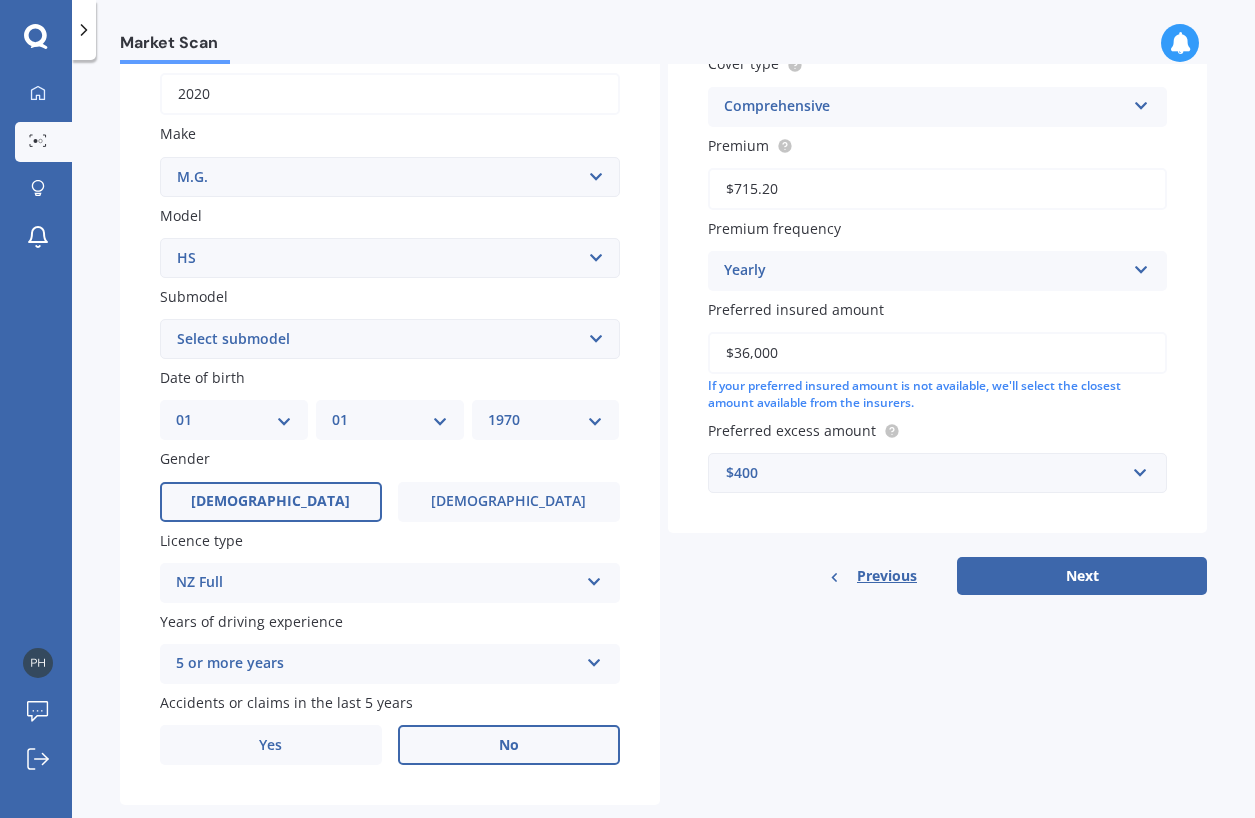 click on "No" at bounding box center [509, 745] 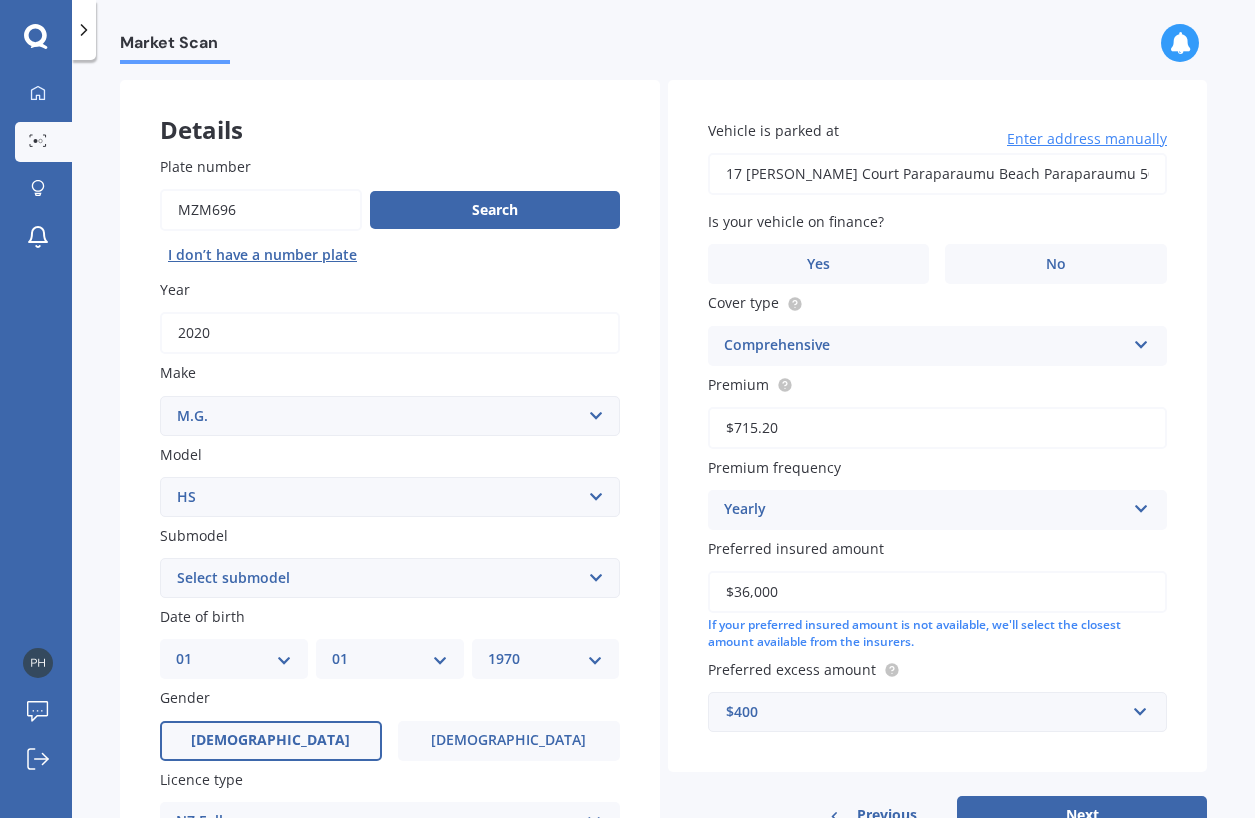 scroll, scrollTop: 61, scrollLeft: 0, axis: vertical 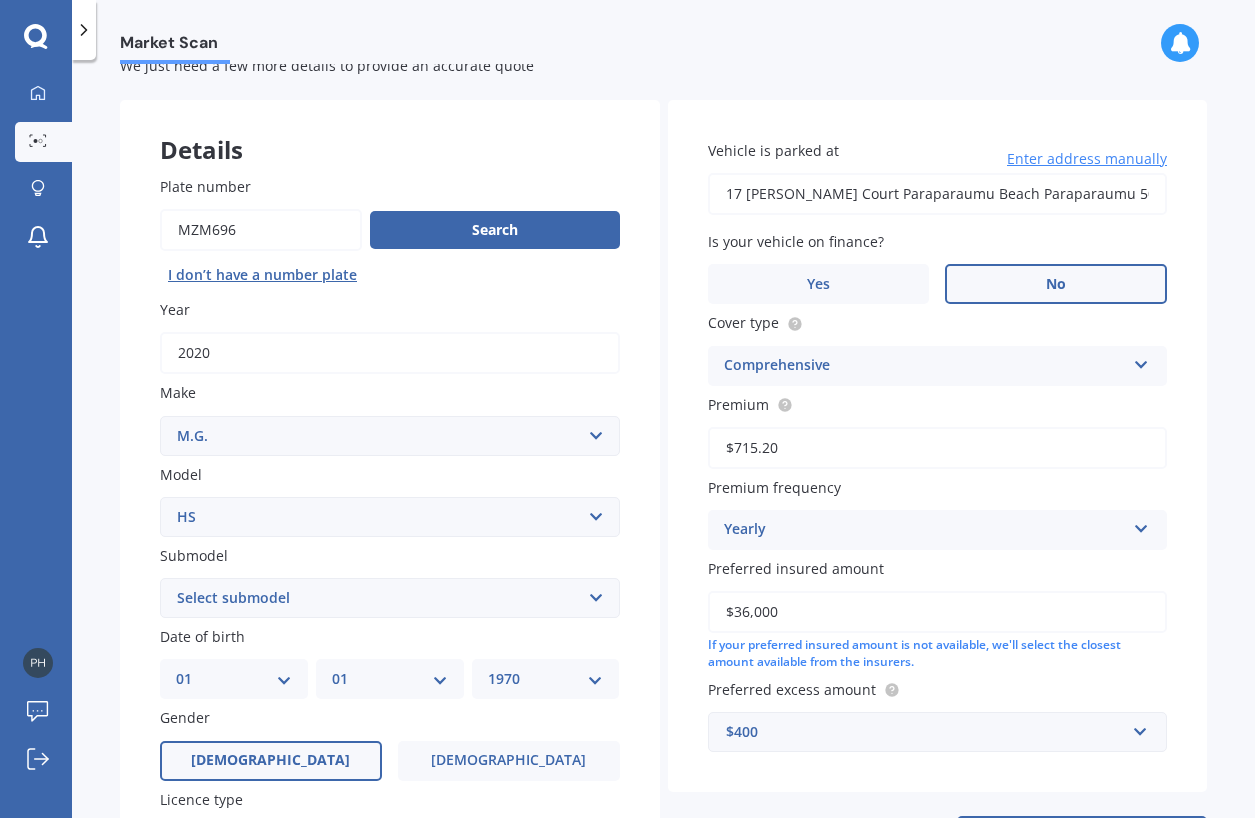 click on "No" at bounding box center (1056, 284) 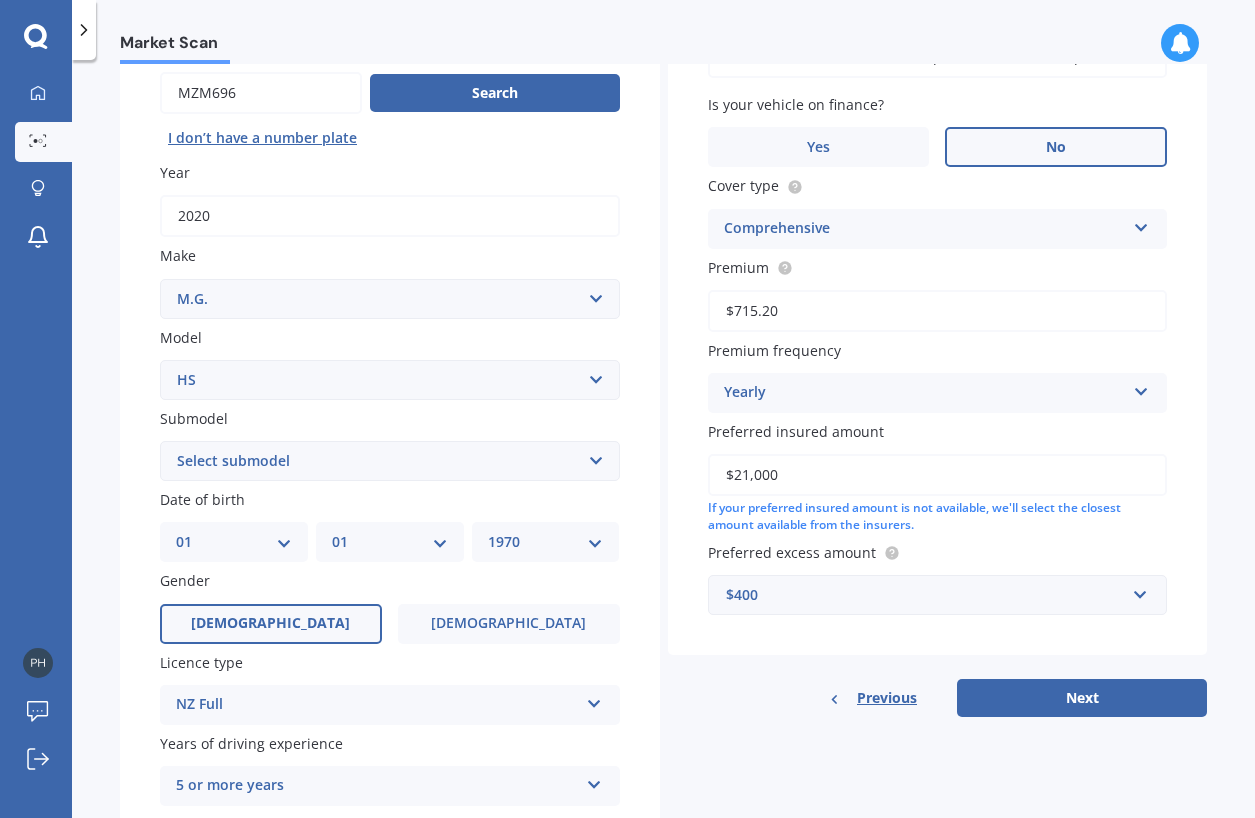 scroll, scrollTop: 260, scrollLeft: 0, axis: vertical 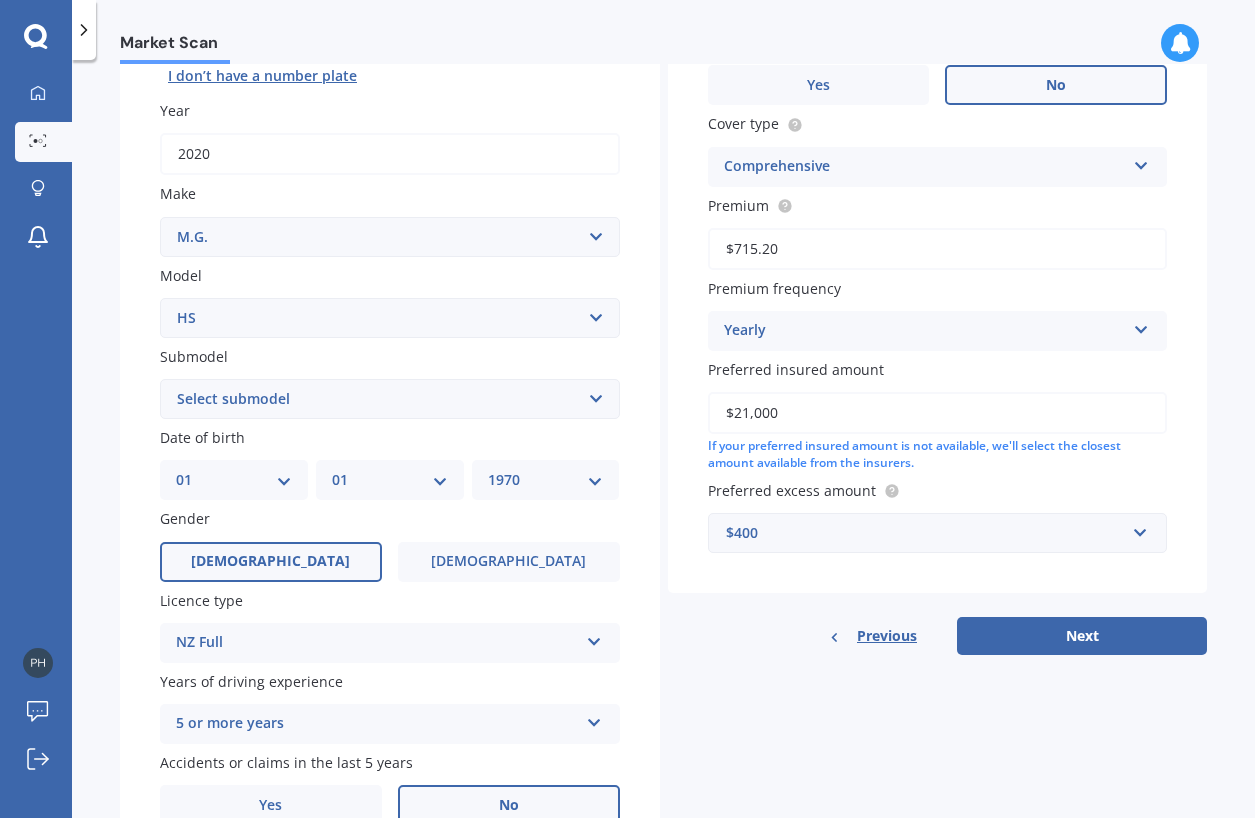 type on "$21,000" 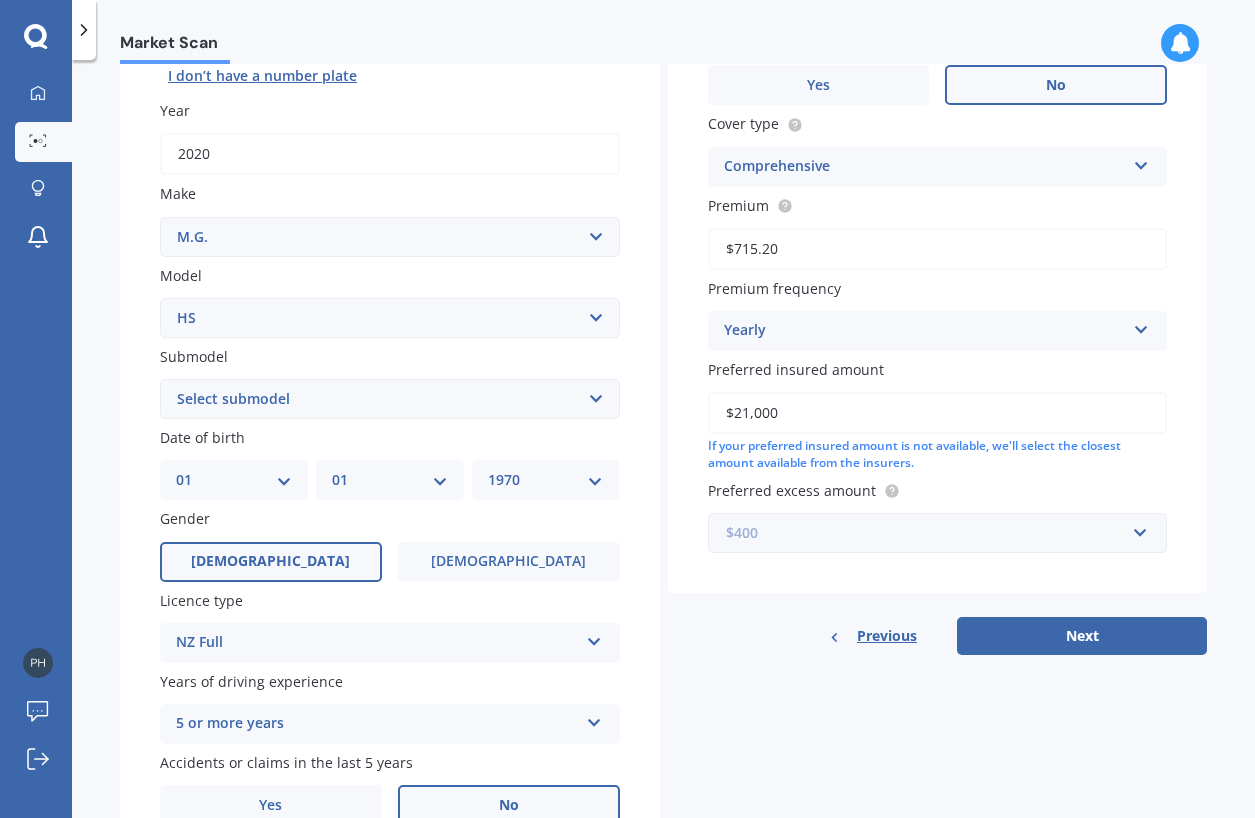 click at bounding box center (931, 533) 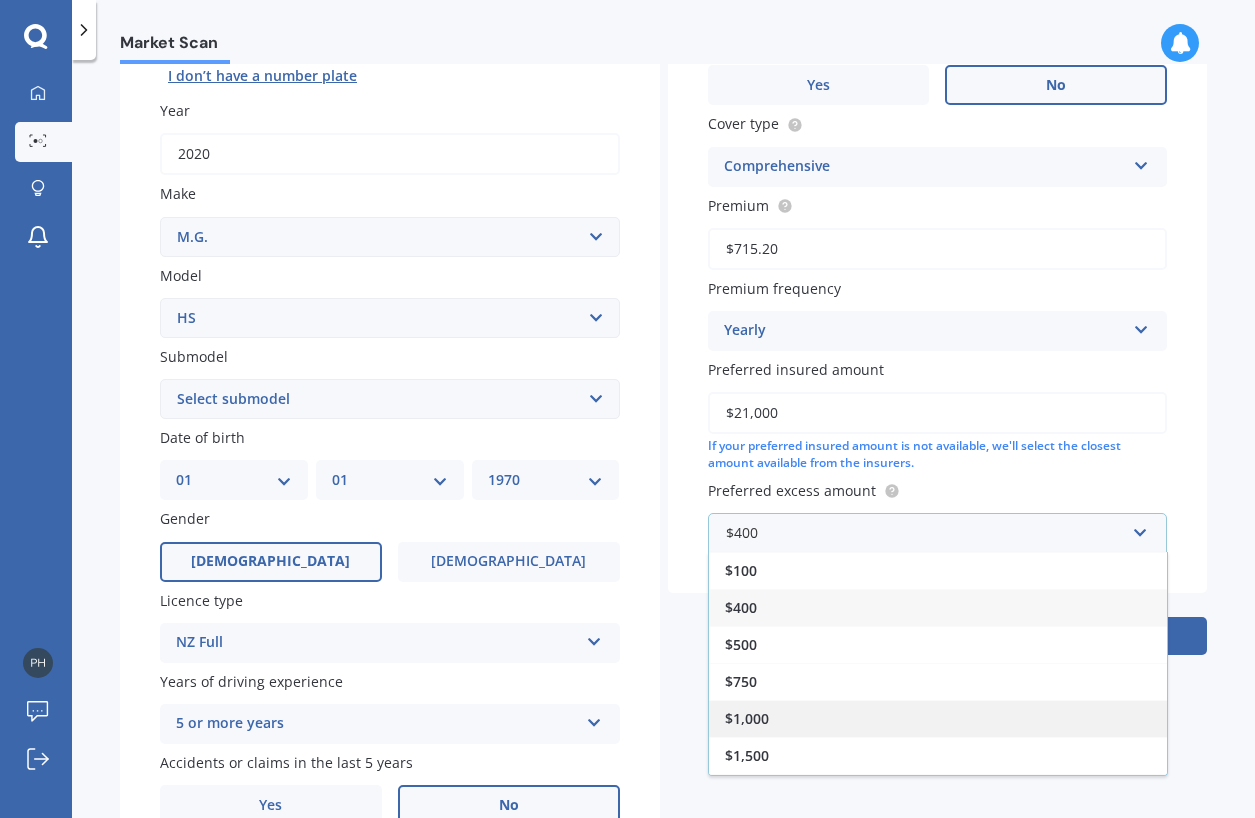 click on "$1,000" at bounding box center (938, 718) 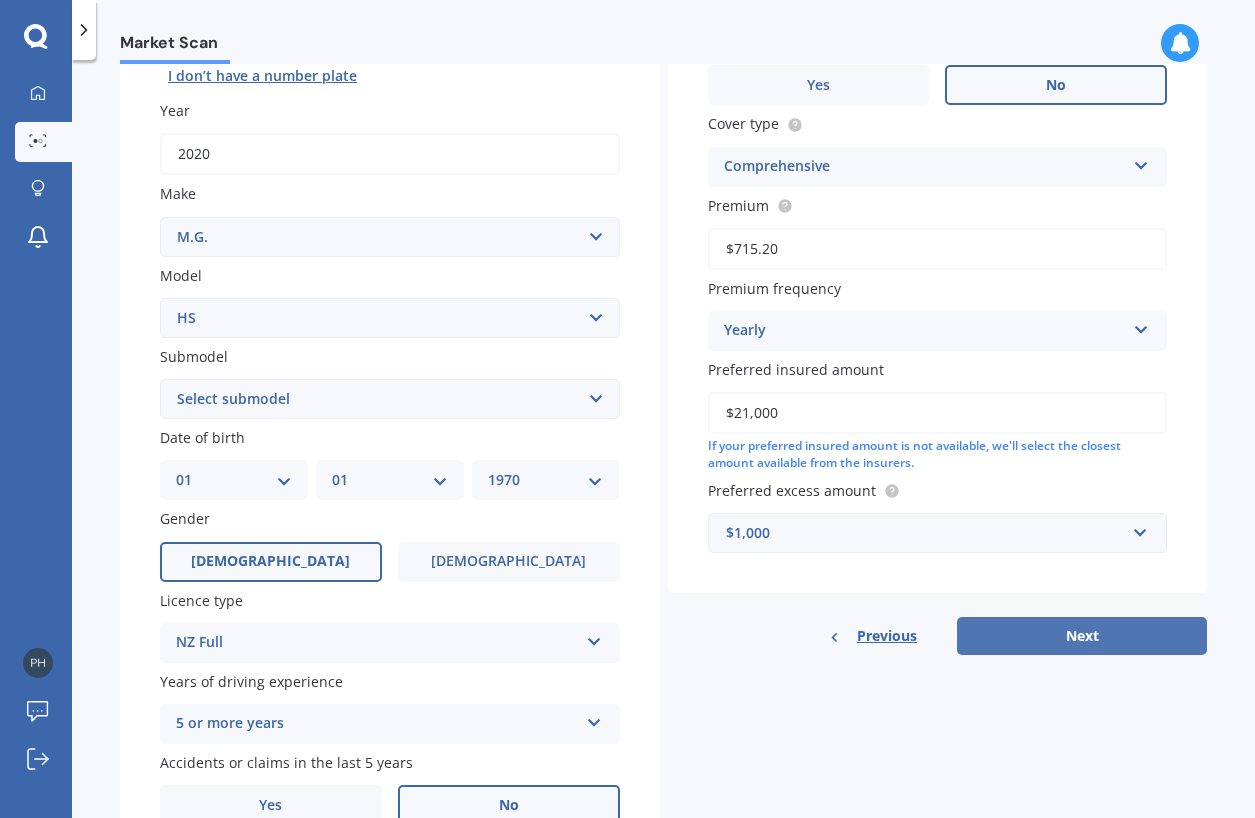 click on "Next" at bounding box center [1082, 636] 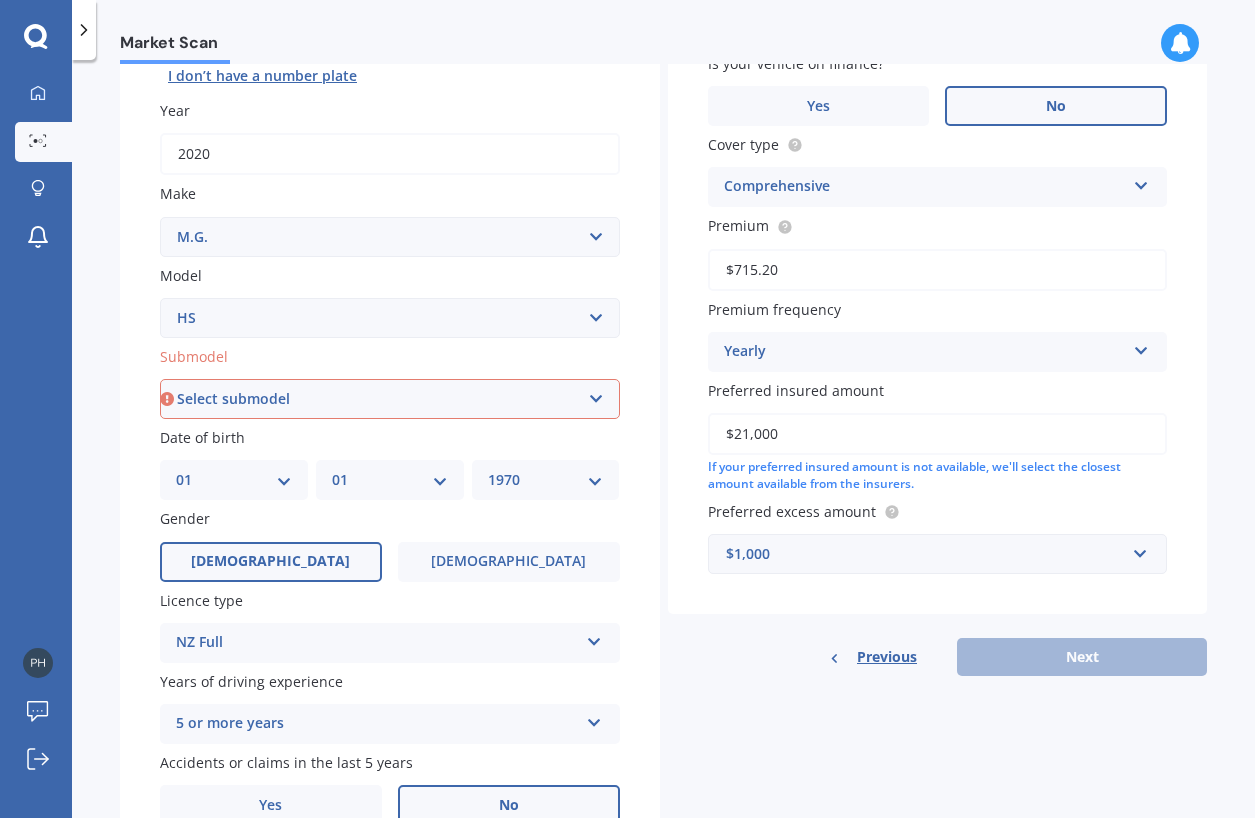 select on "ESSENCE 1.5T" 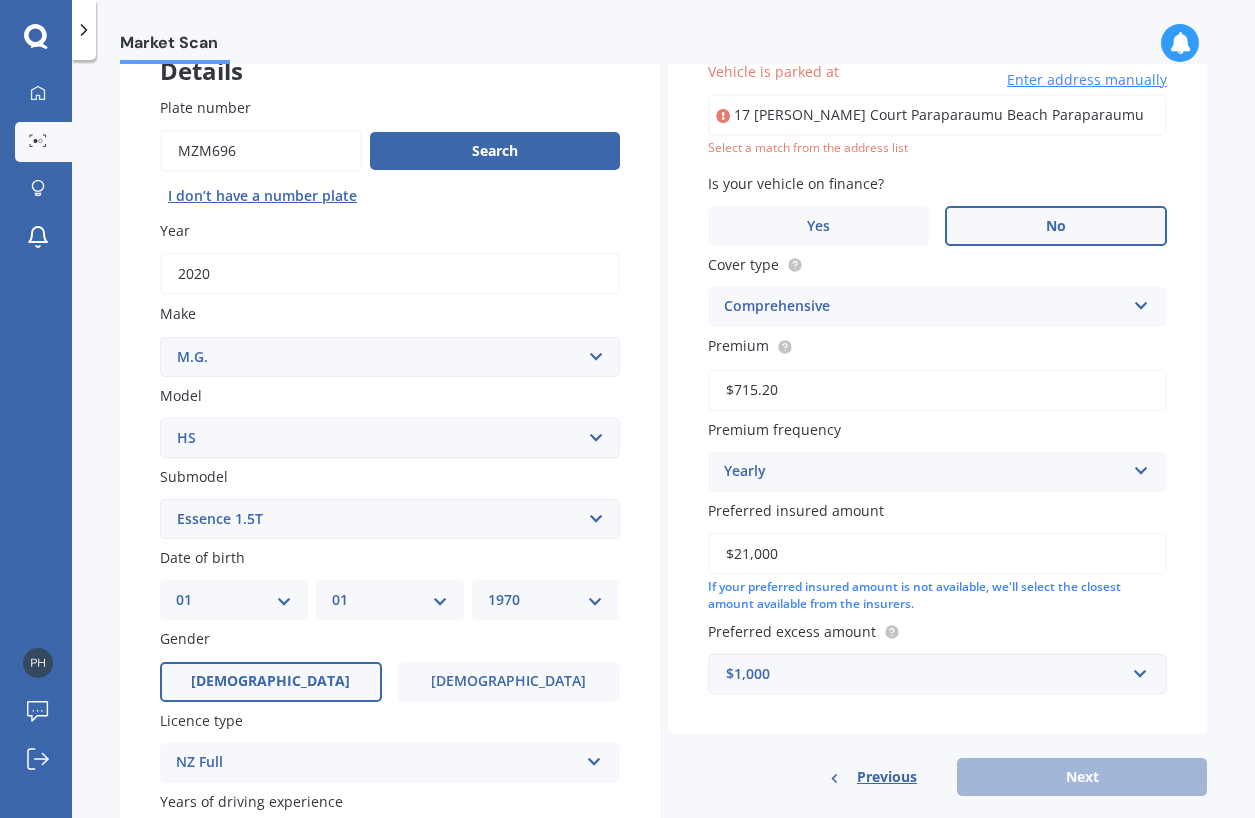 scroll, scrollTop: 135, scrollLeft: 0, axis: vertical 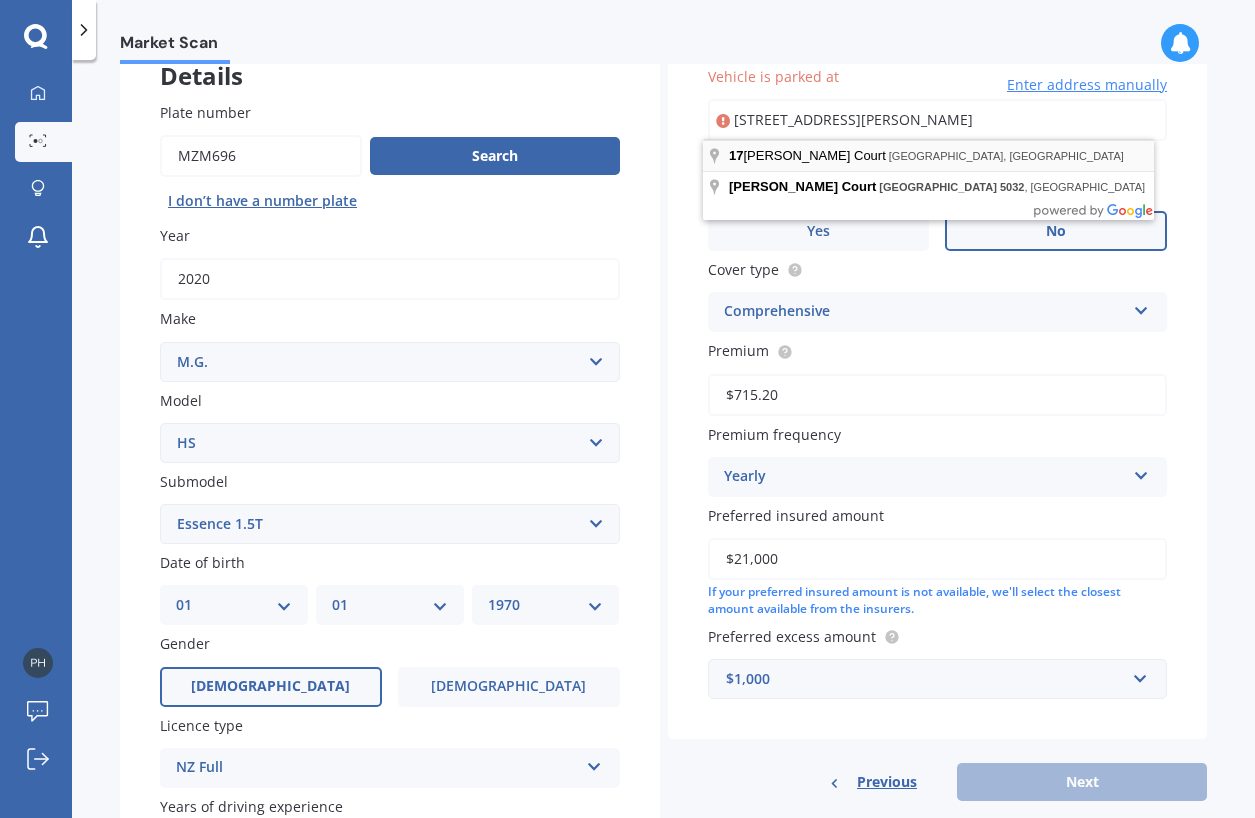 type on "[STREET_ADDRESS][PERSON_NAME]" 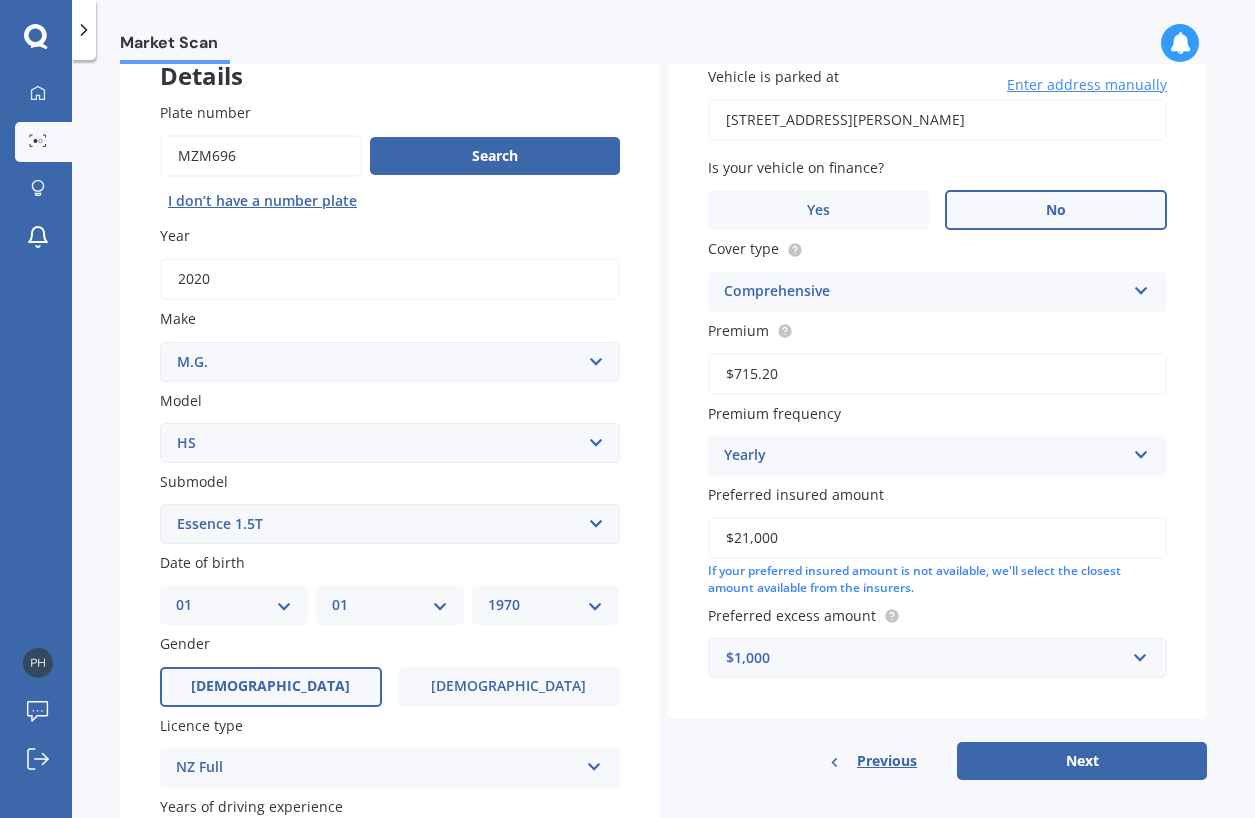 drag, startPoint x: 730, startPoint y: 368, endPoint x: 804, endPoint y: 366, distance: 74.02702 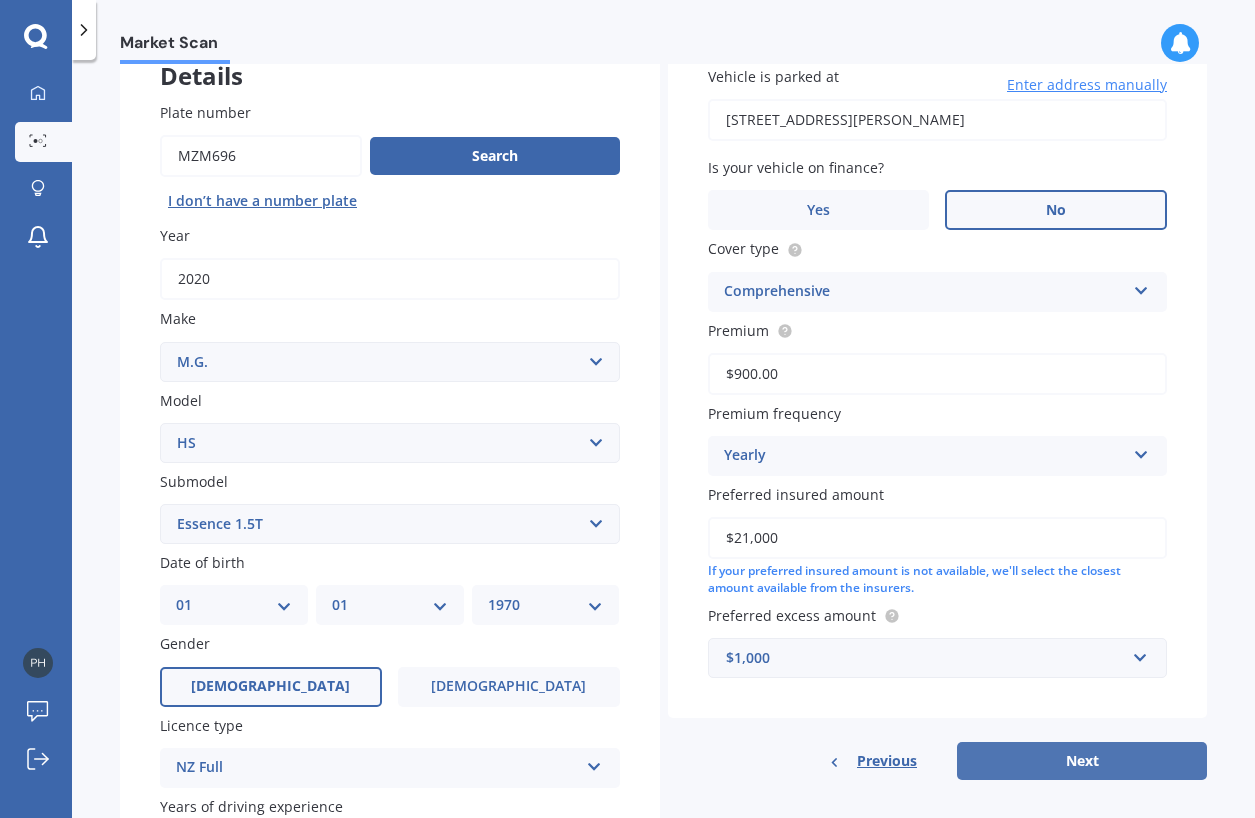 type on "$900.00" 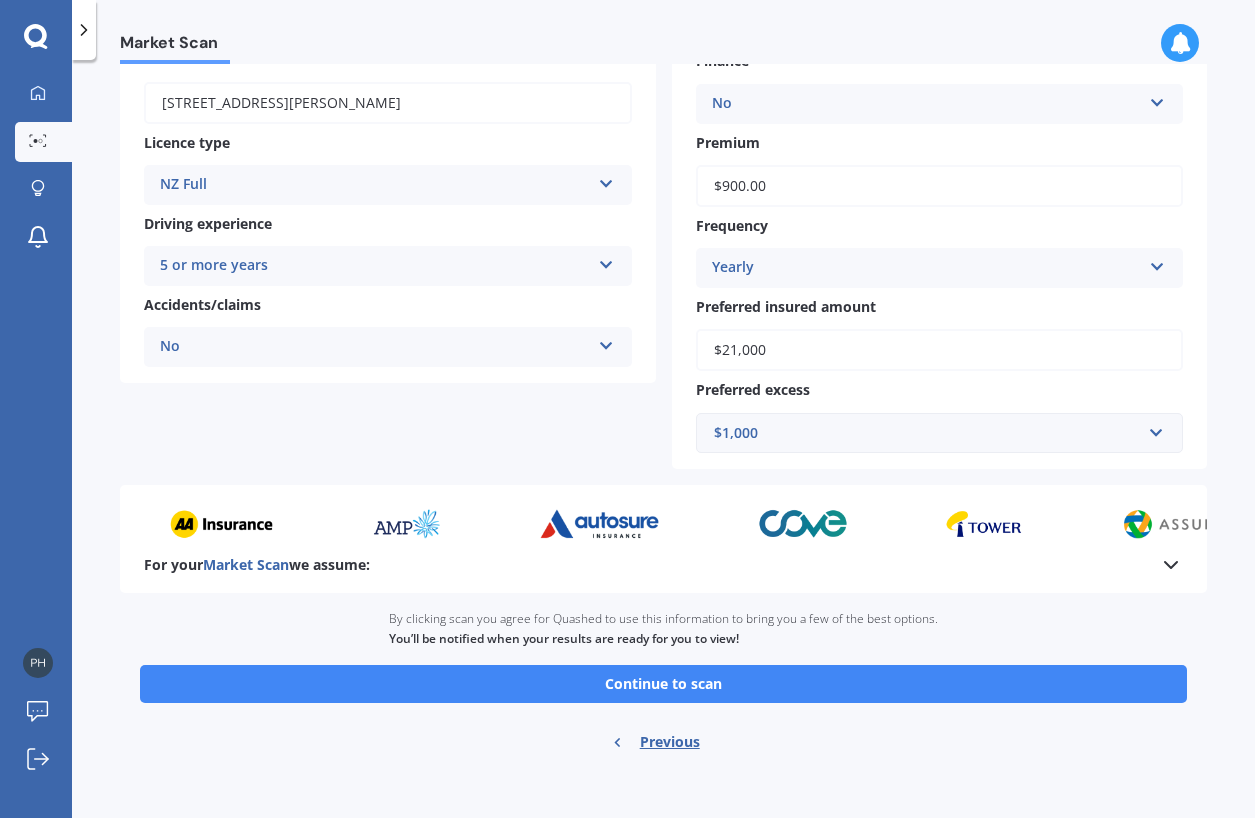 scroll, scrollTop: 290, scrollLeft: 0, axis: vertical 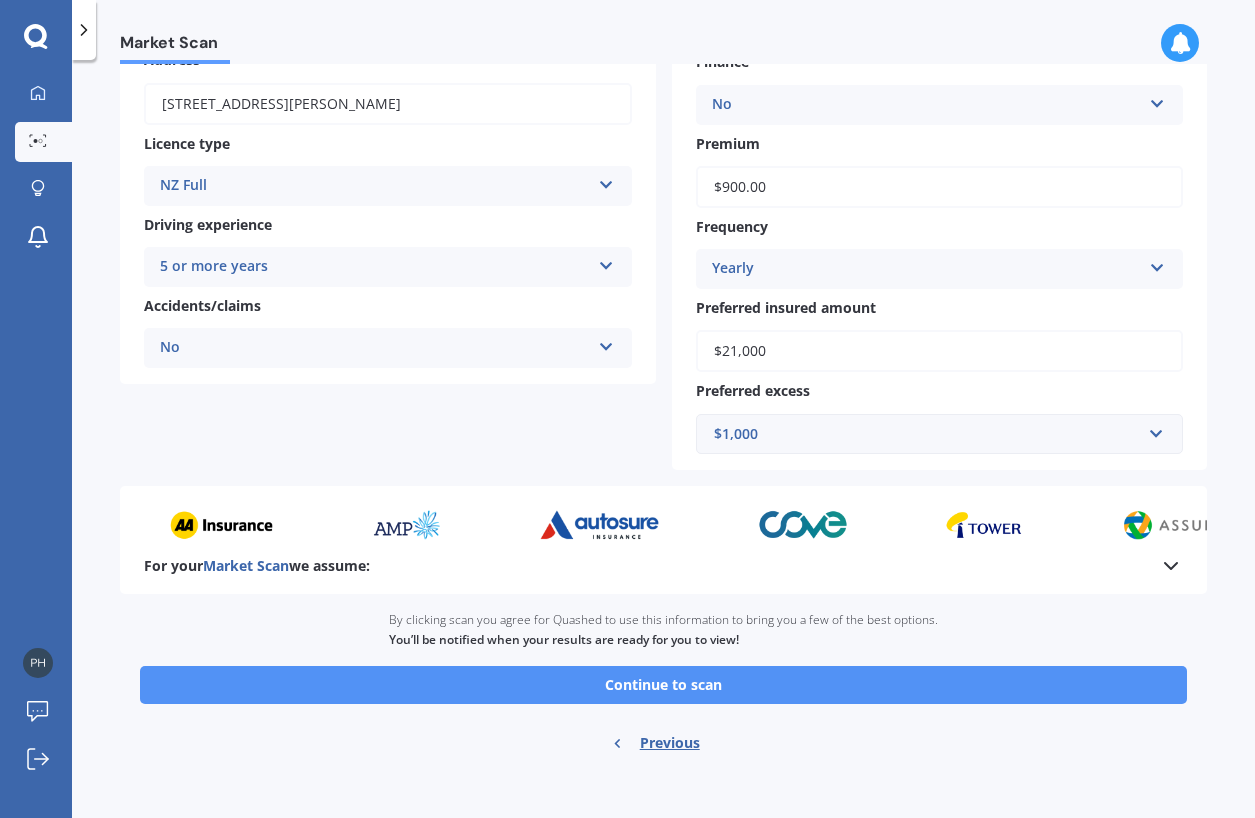 click on "Continue to scan" at bounding box center (663, 685) 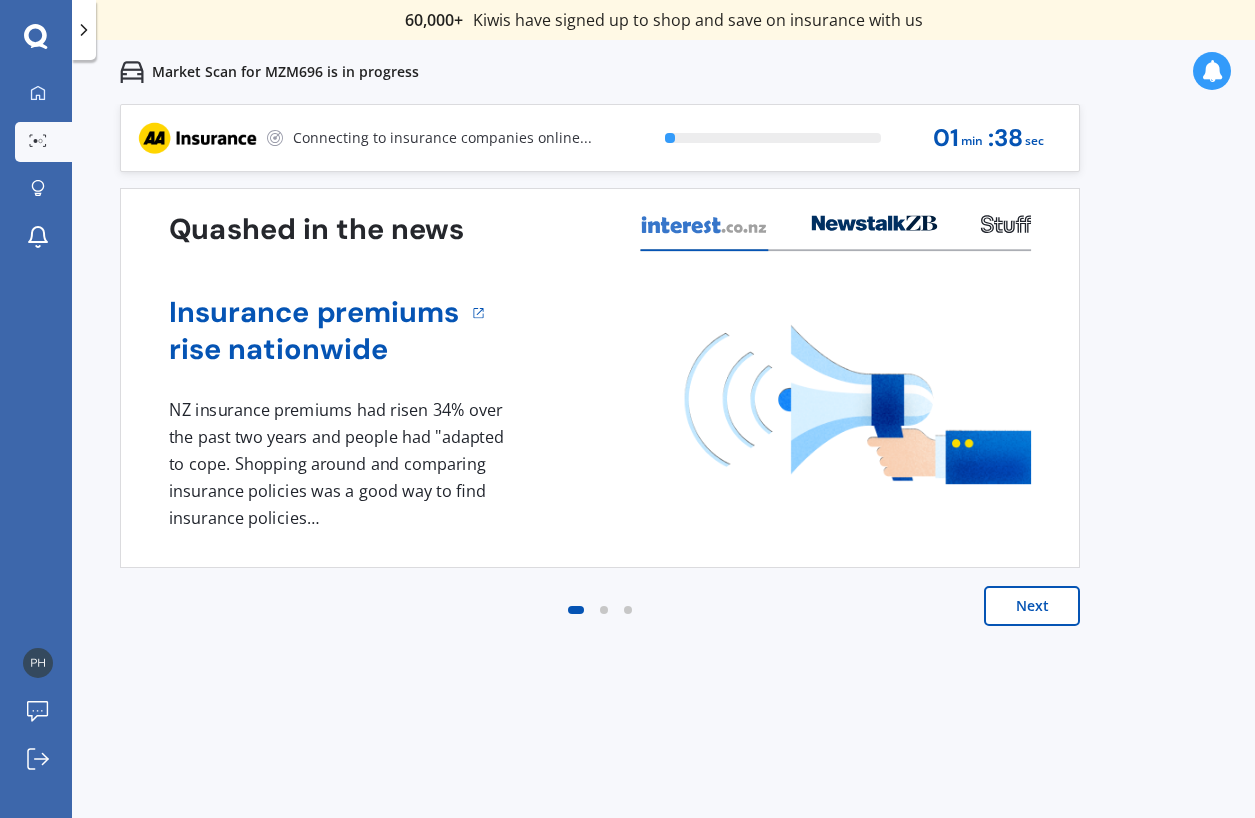 scroll, scrollTop: 0, scrollLeft: 0, axis: both 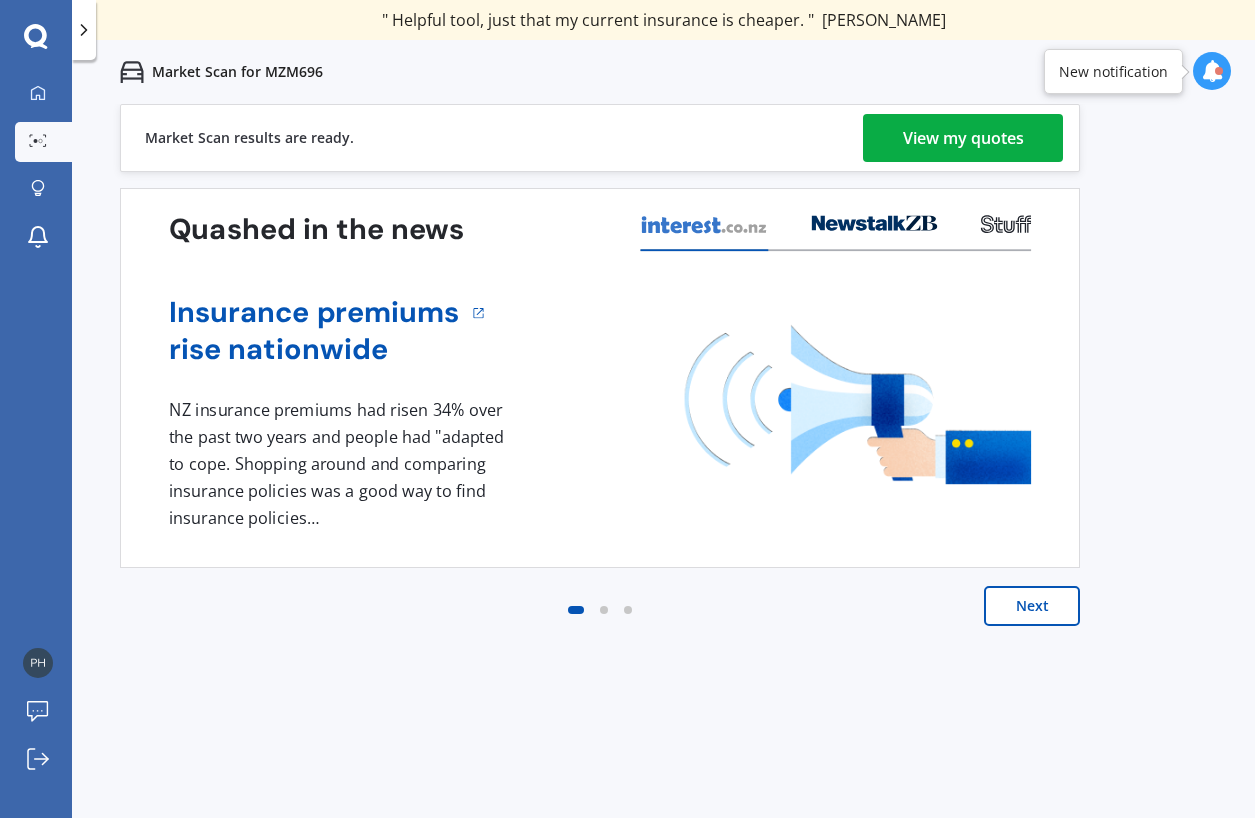 click on "View my quotes" at bounding box center (963, 138) 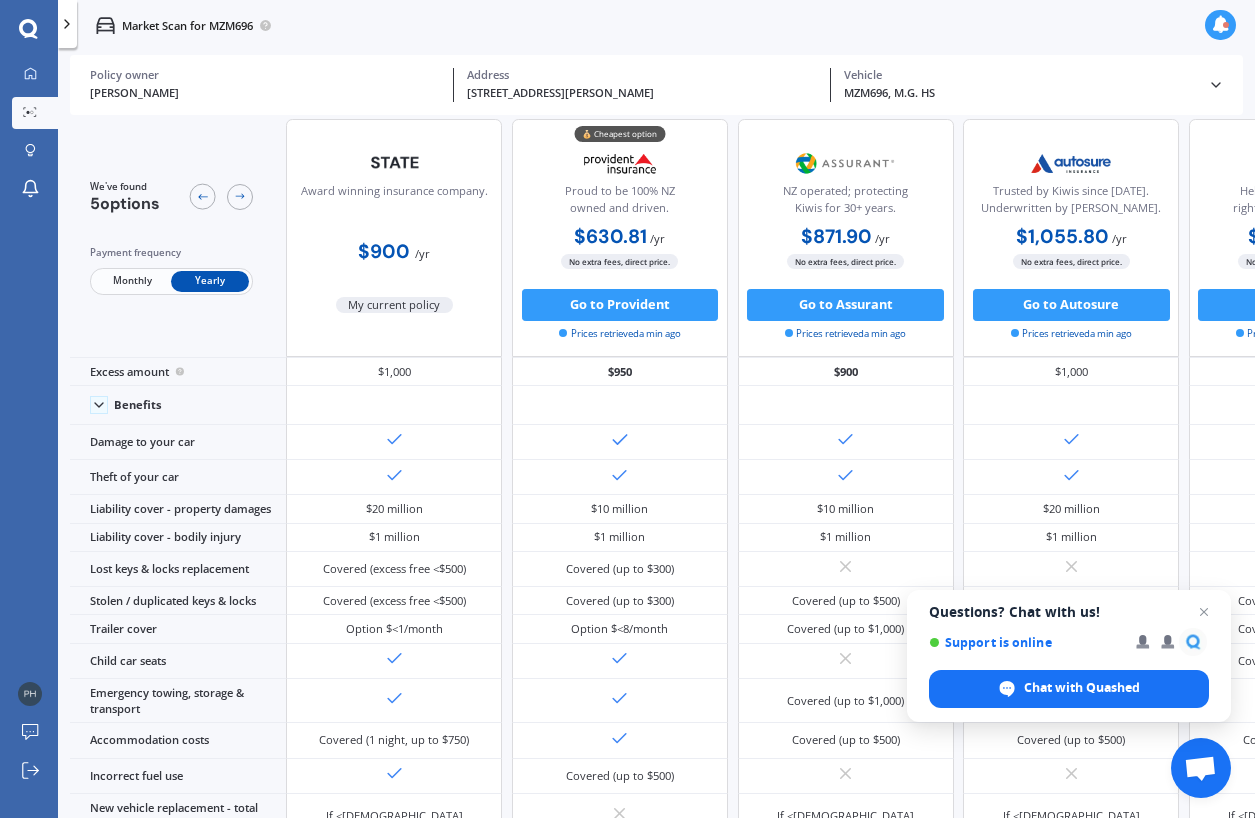 scroll, scrollTop: 30, scrollLeft: 0, axis: vertical 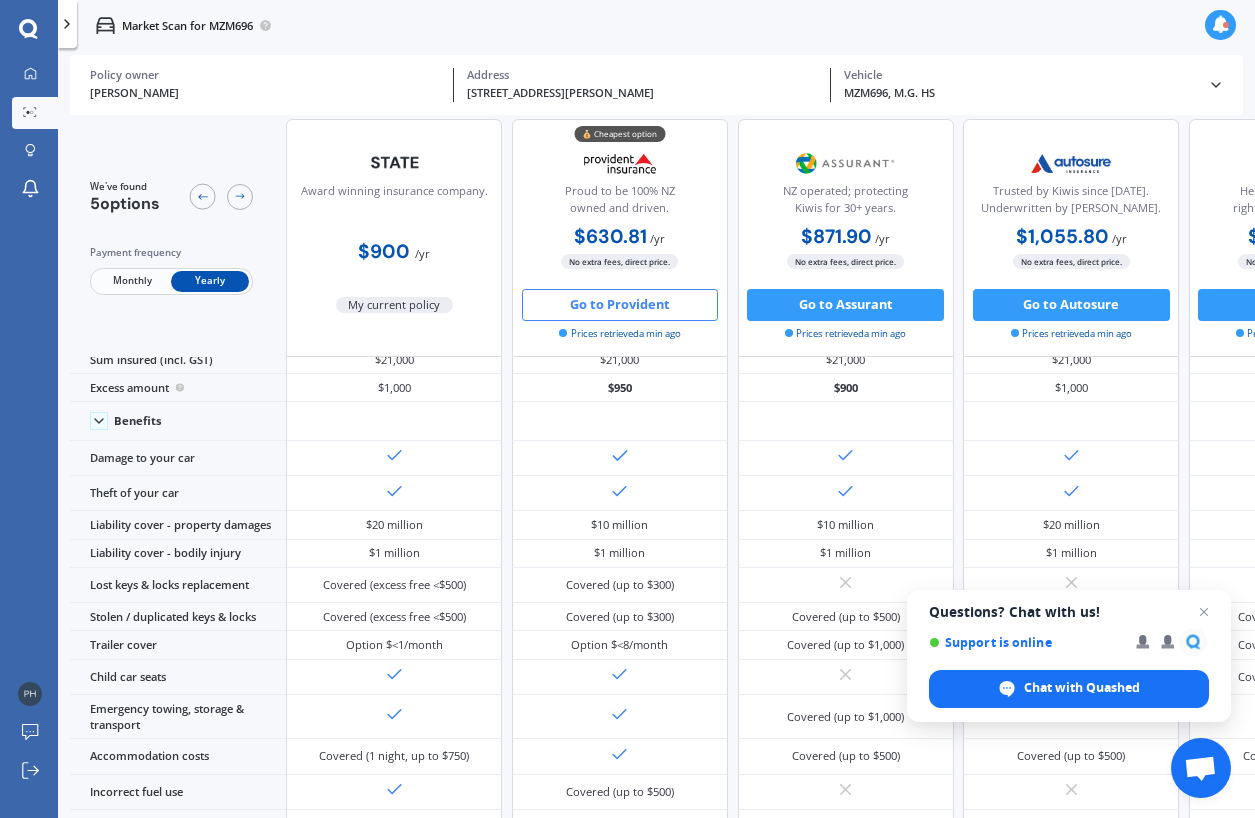 click on "Go to Provident" at bounding box center (620, 305) 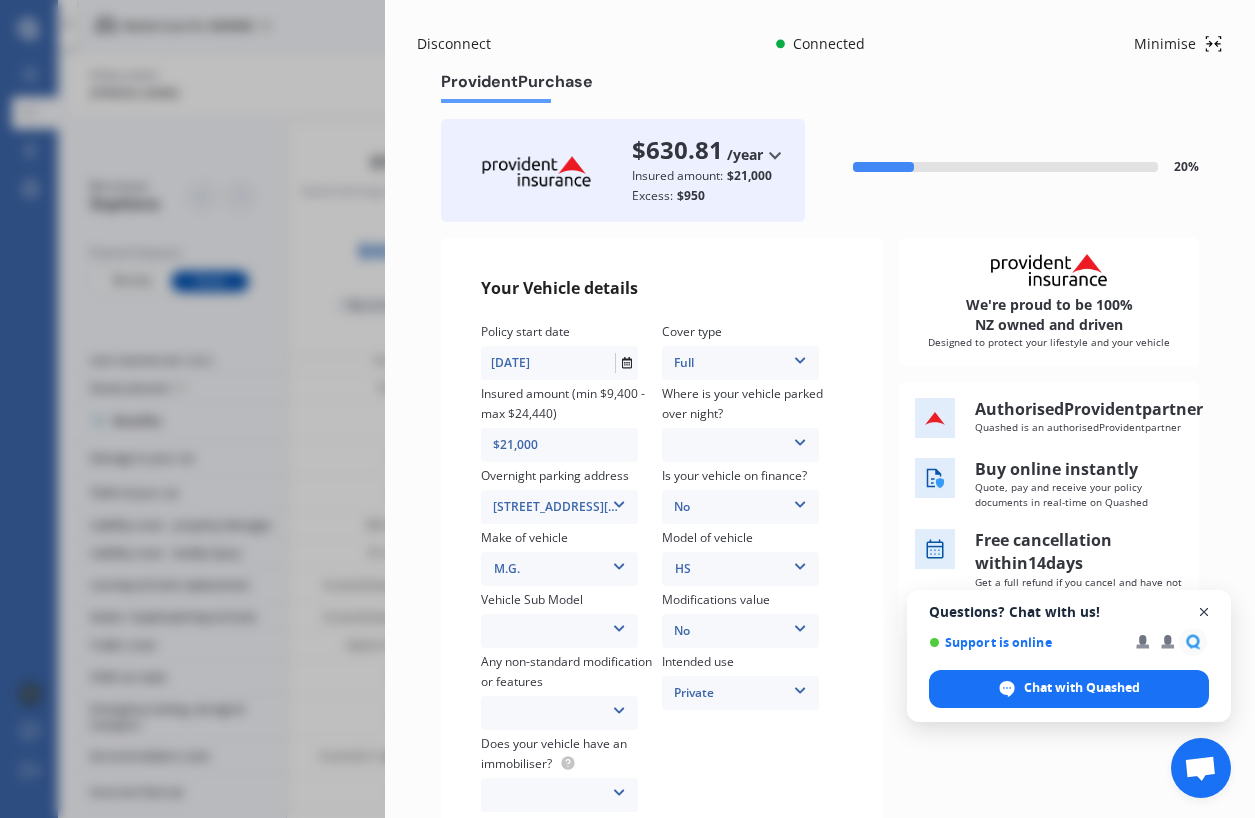 click at bounding box center (1204, 612) 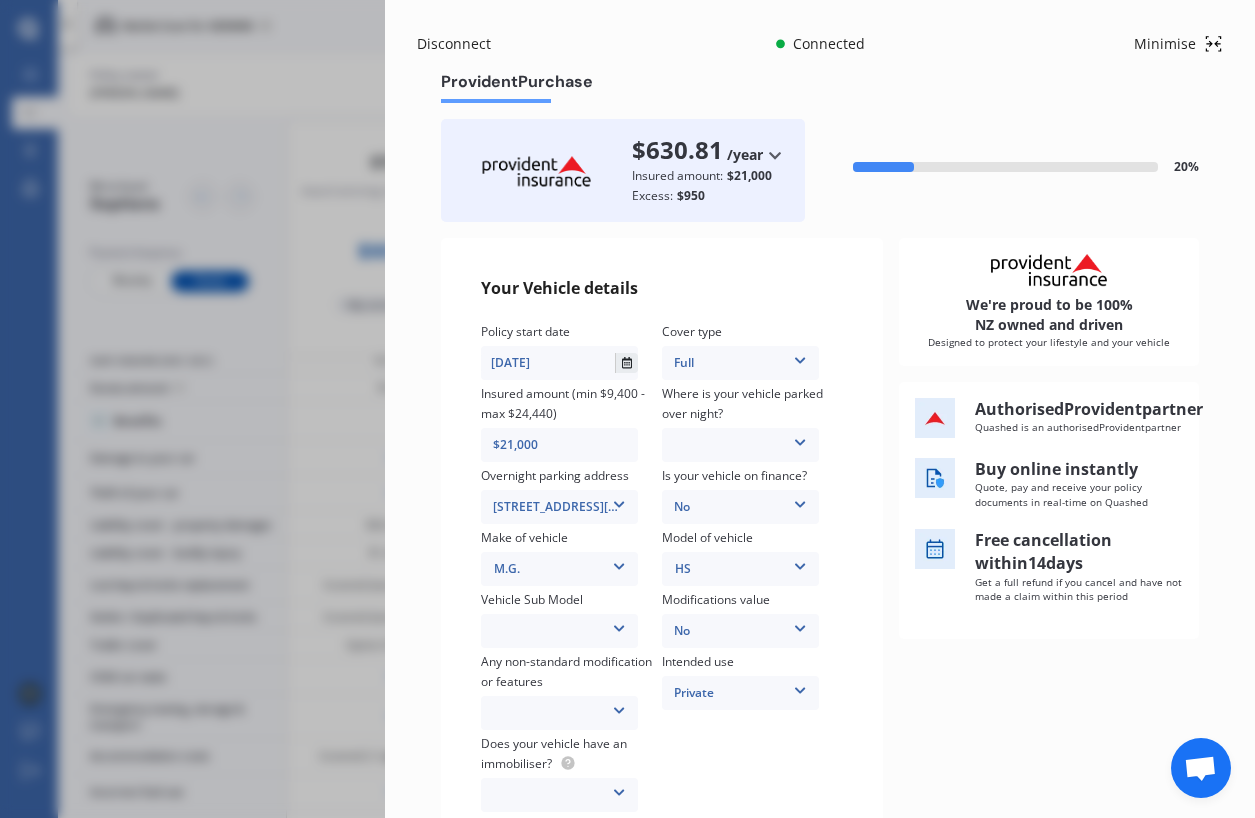 click 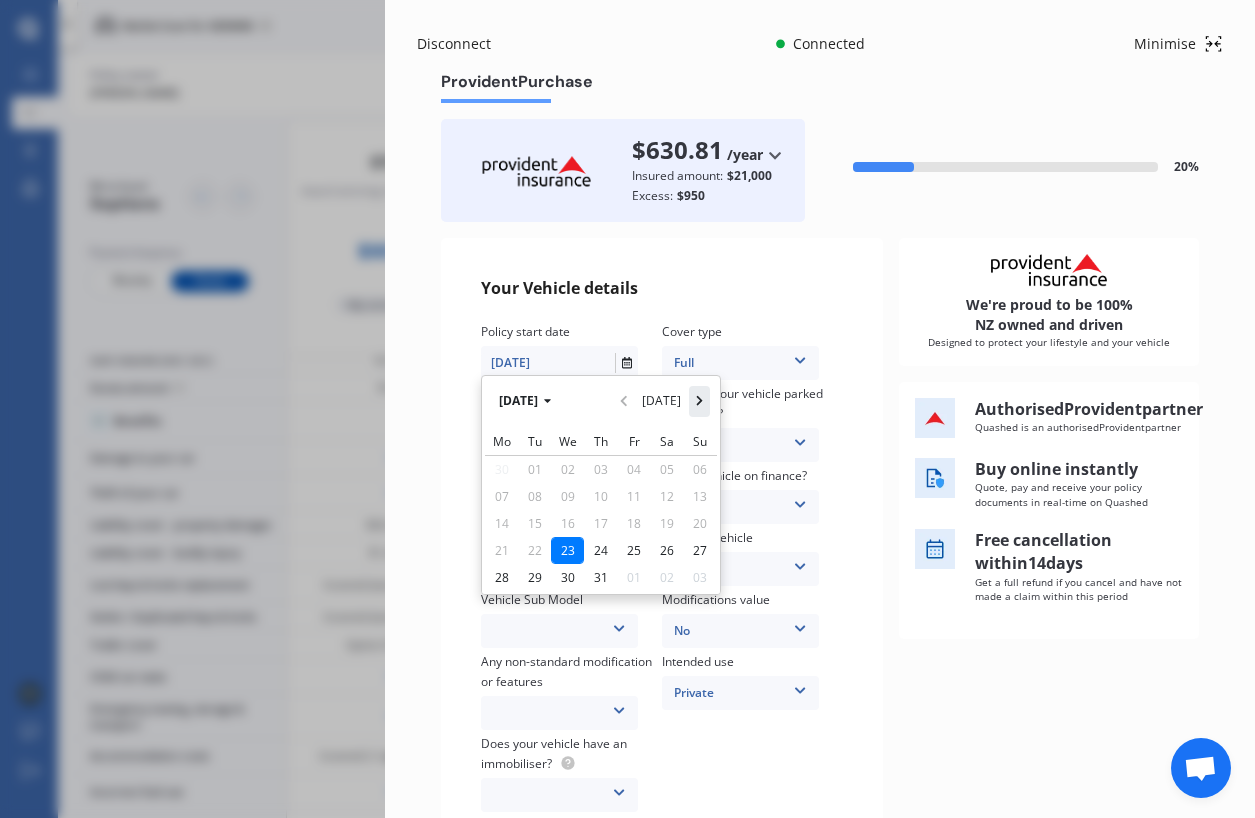 click 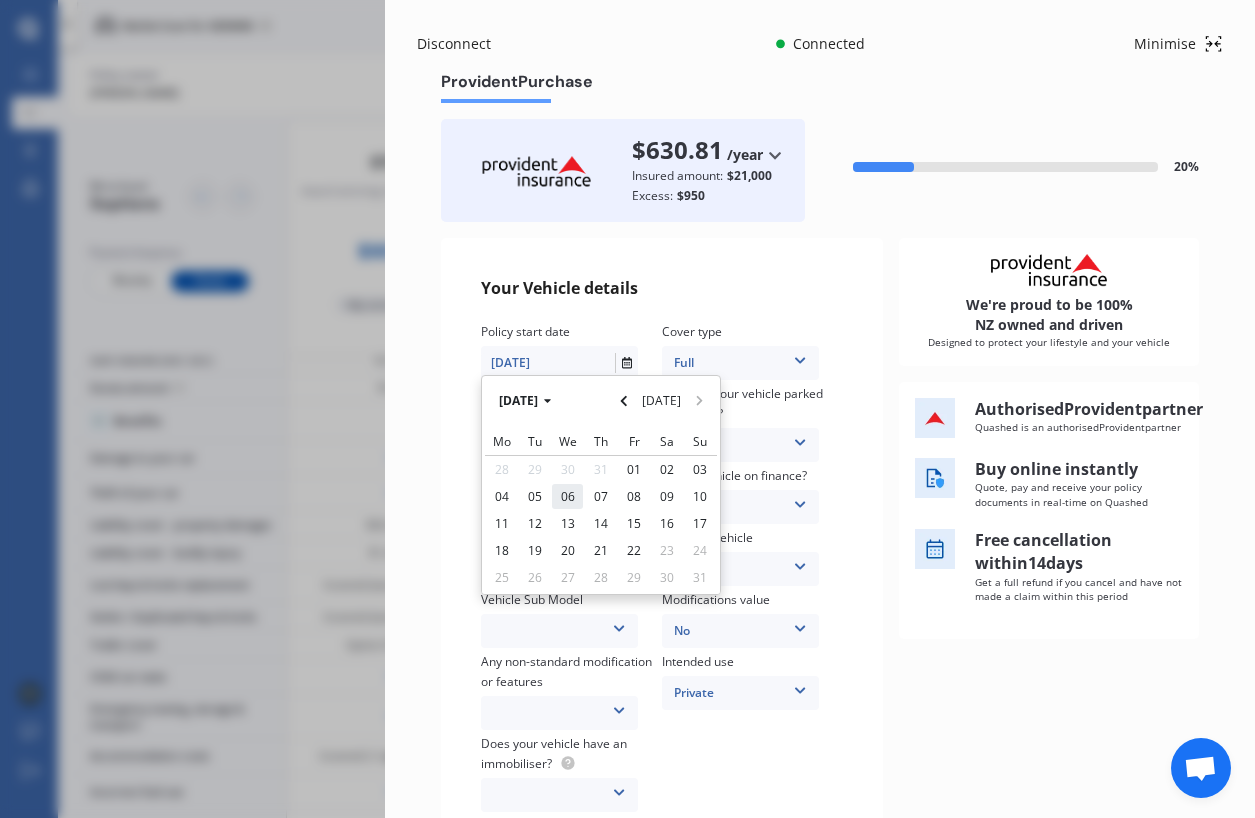 click on "06" at bounding box center [568, 496] 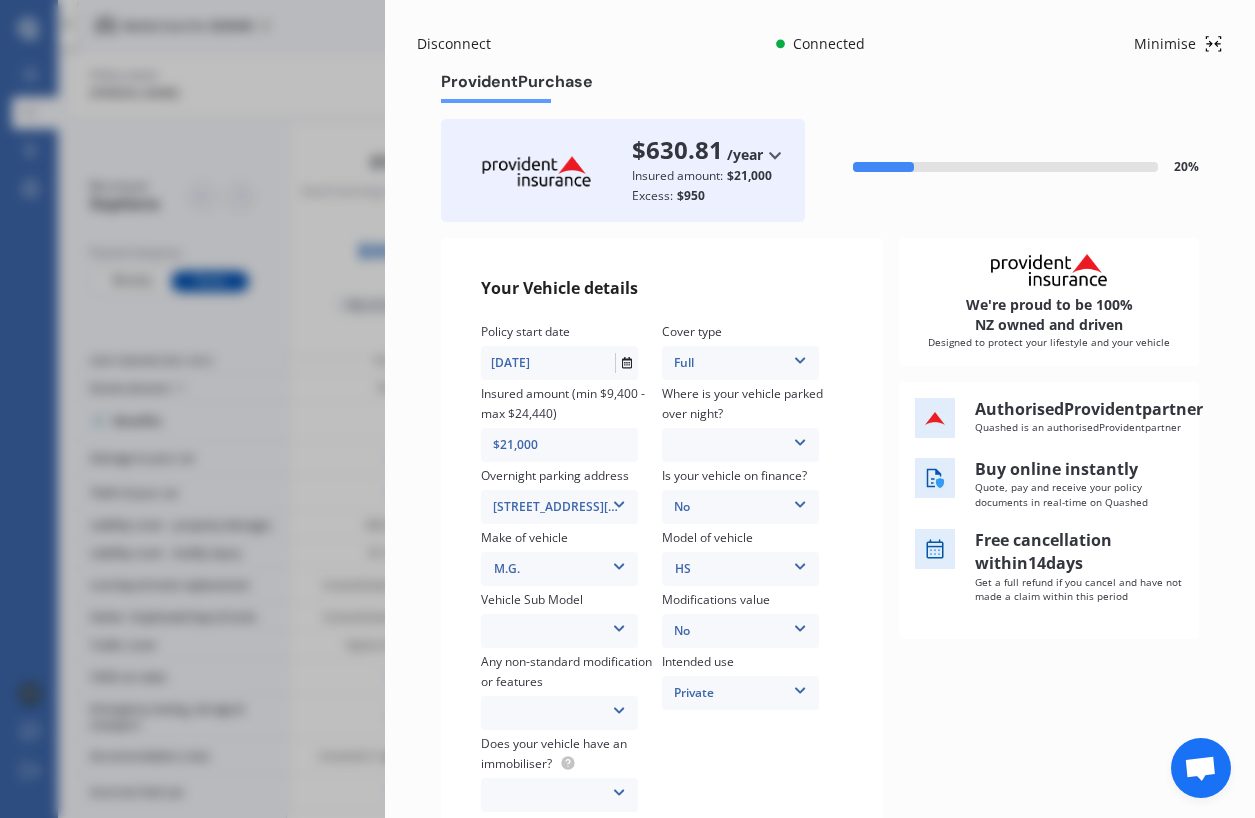 click at bounding box center (800, 439) 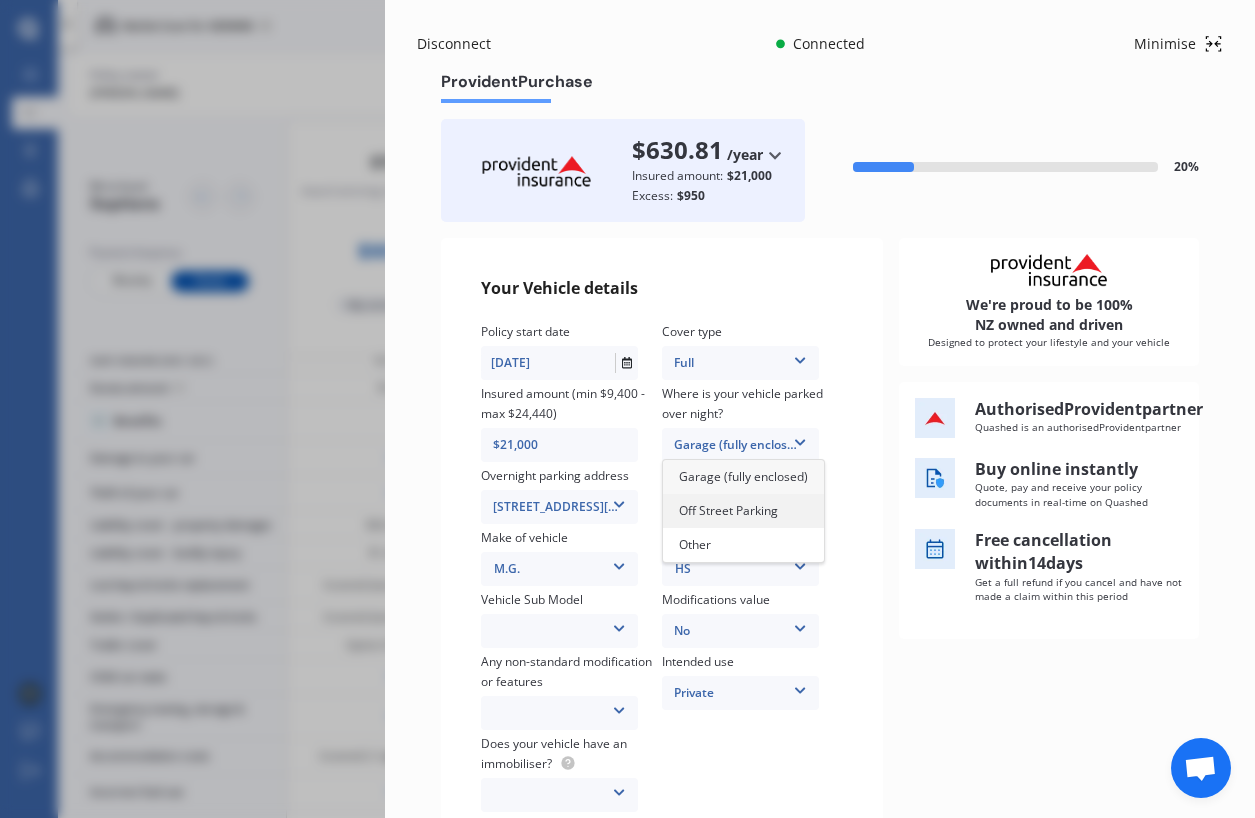 click on "Off Street Parking" at bounding box center [728, 510] 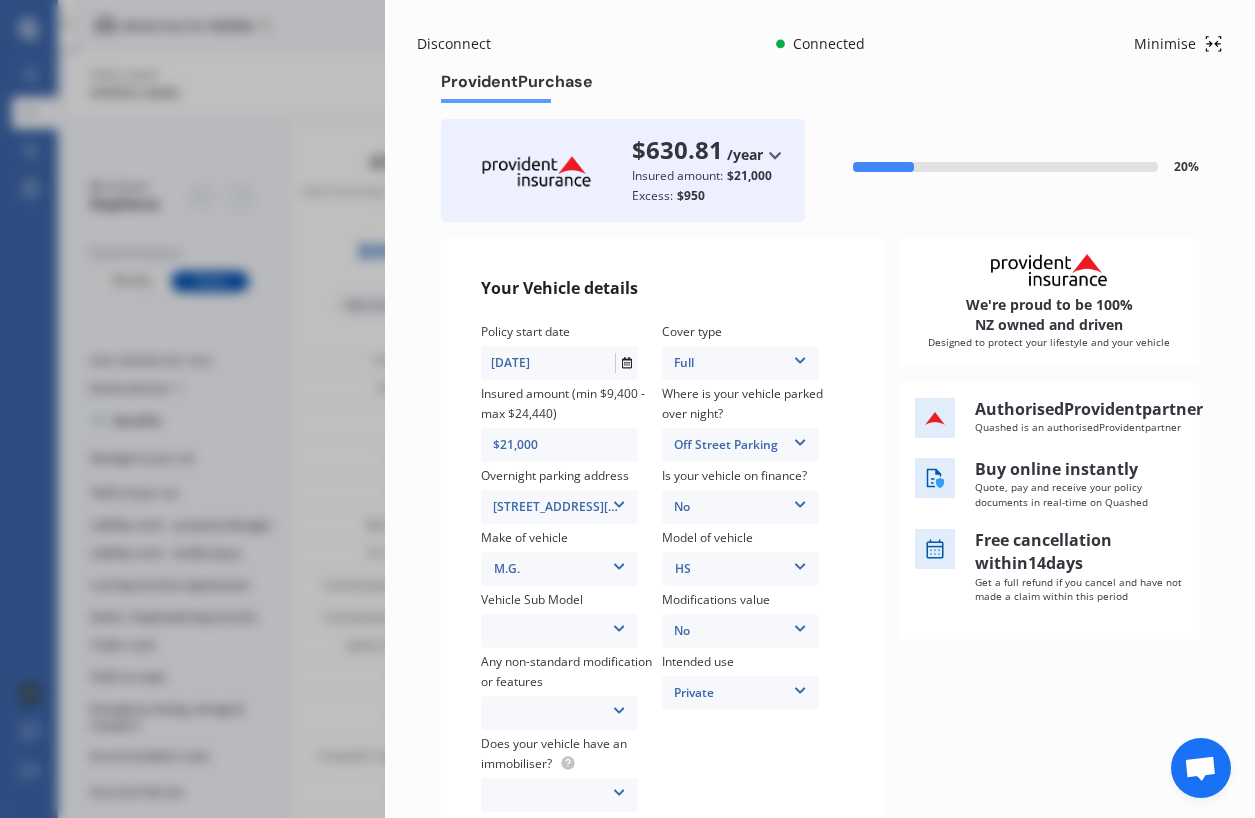click at bounding box center [800, 501] 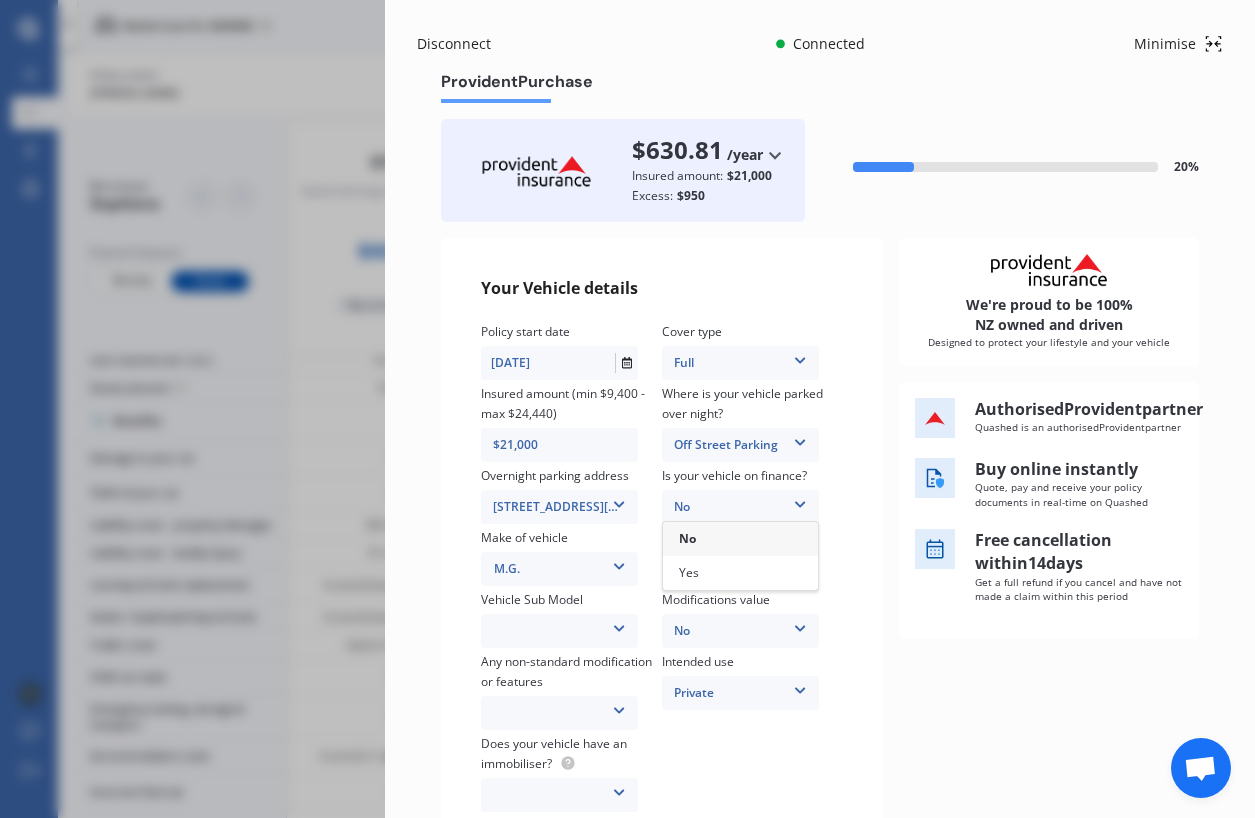 click at bounding box center [800, 501] 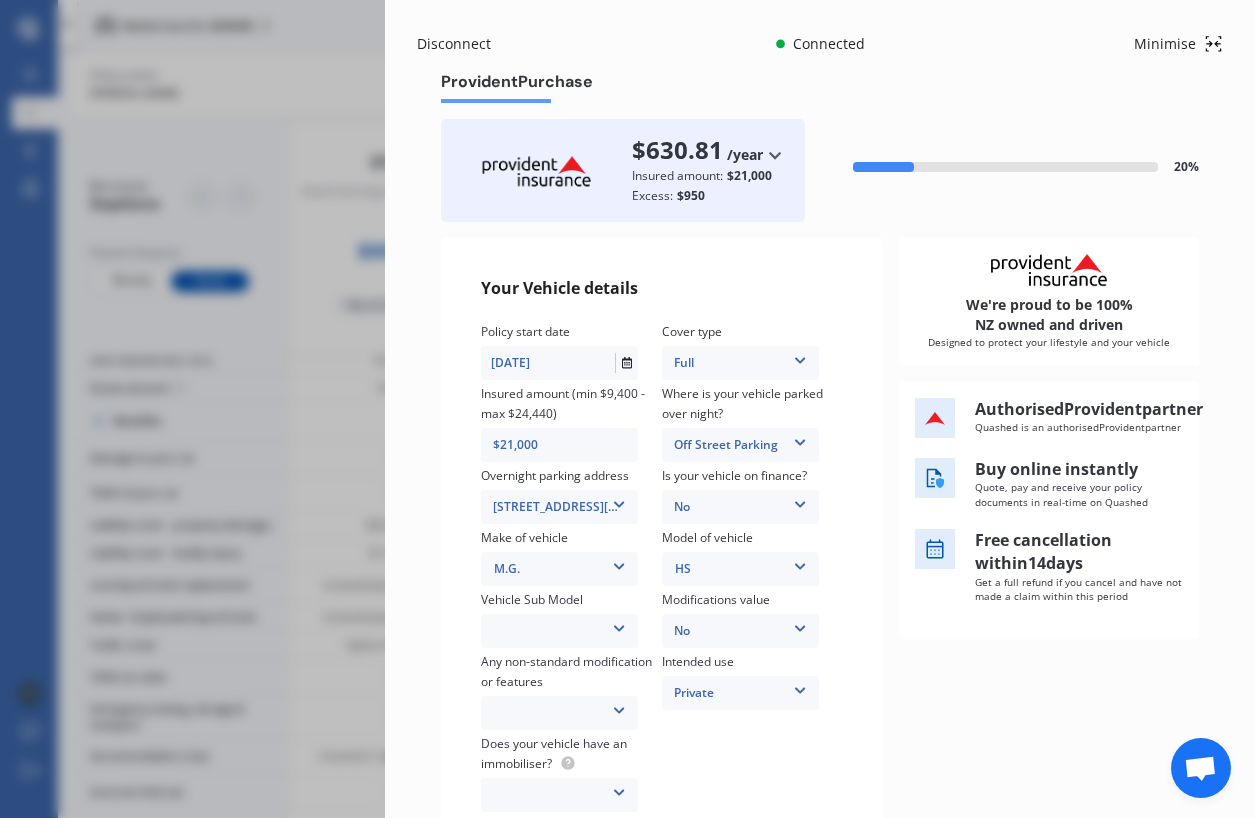 click at bounding box center [619, 625] 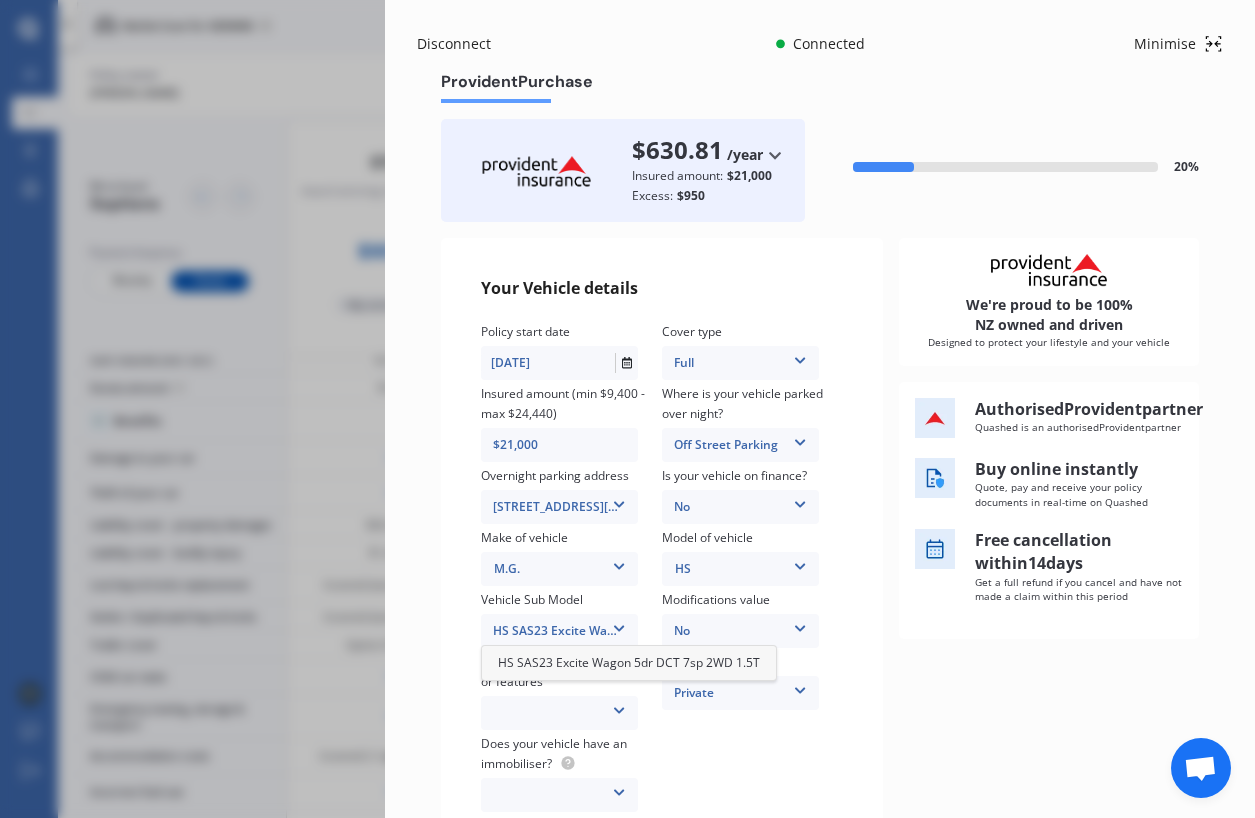 click on "HS SAS23 Excite Wagon 5dr DCT 7sp 2WD 1.5T" at bounding box center (629, 662) 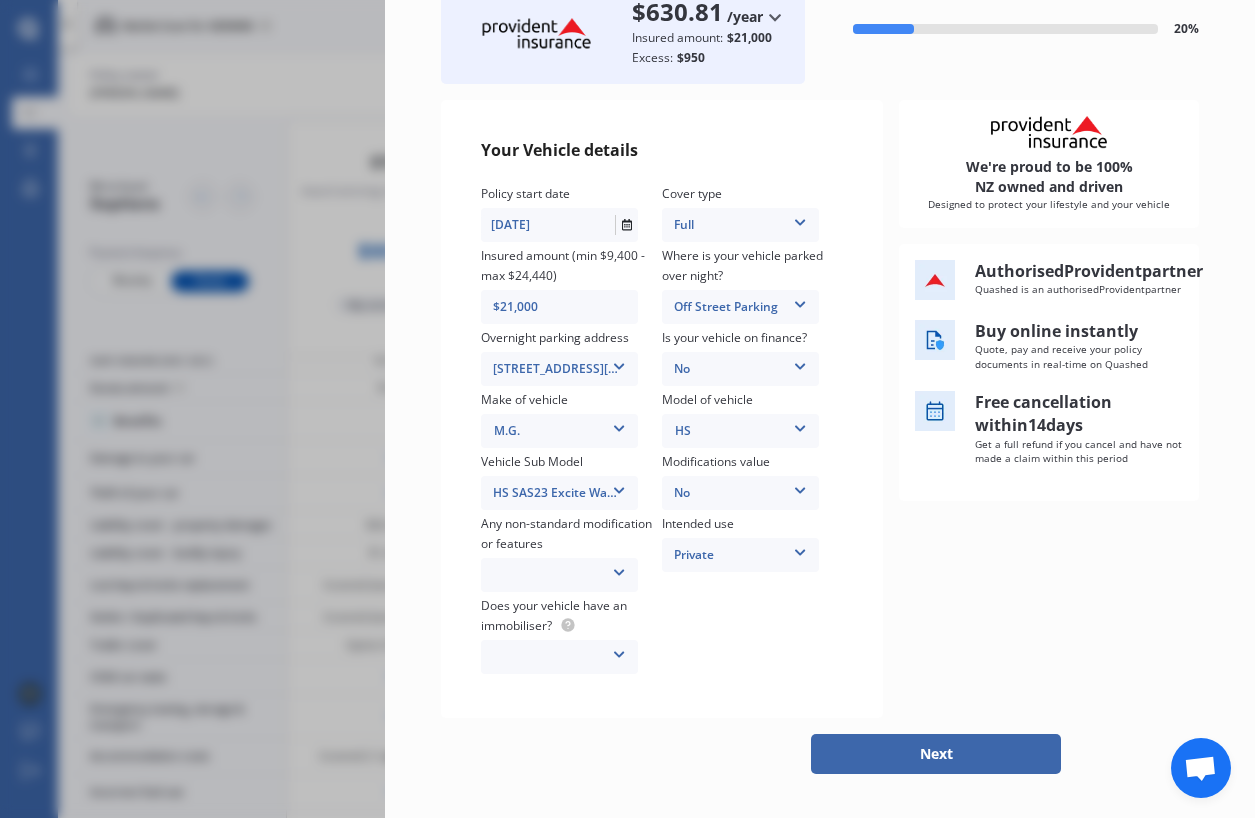 scroll, scrollTop: 146, scrollLeft: 0, axis: vertical 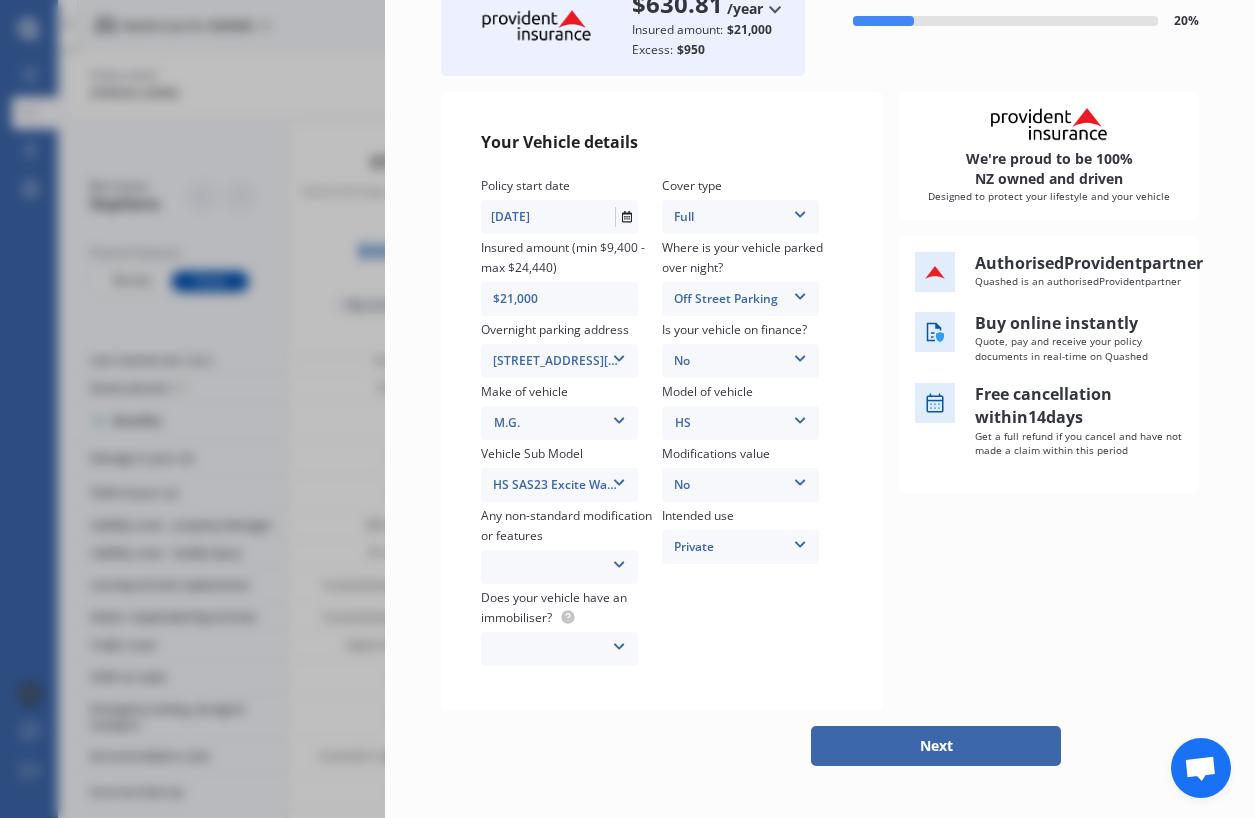 click at bounding box center (619, 561) 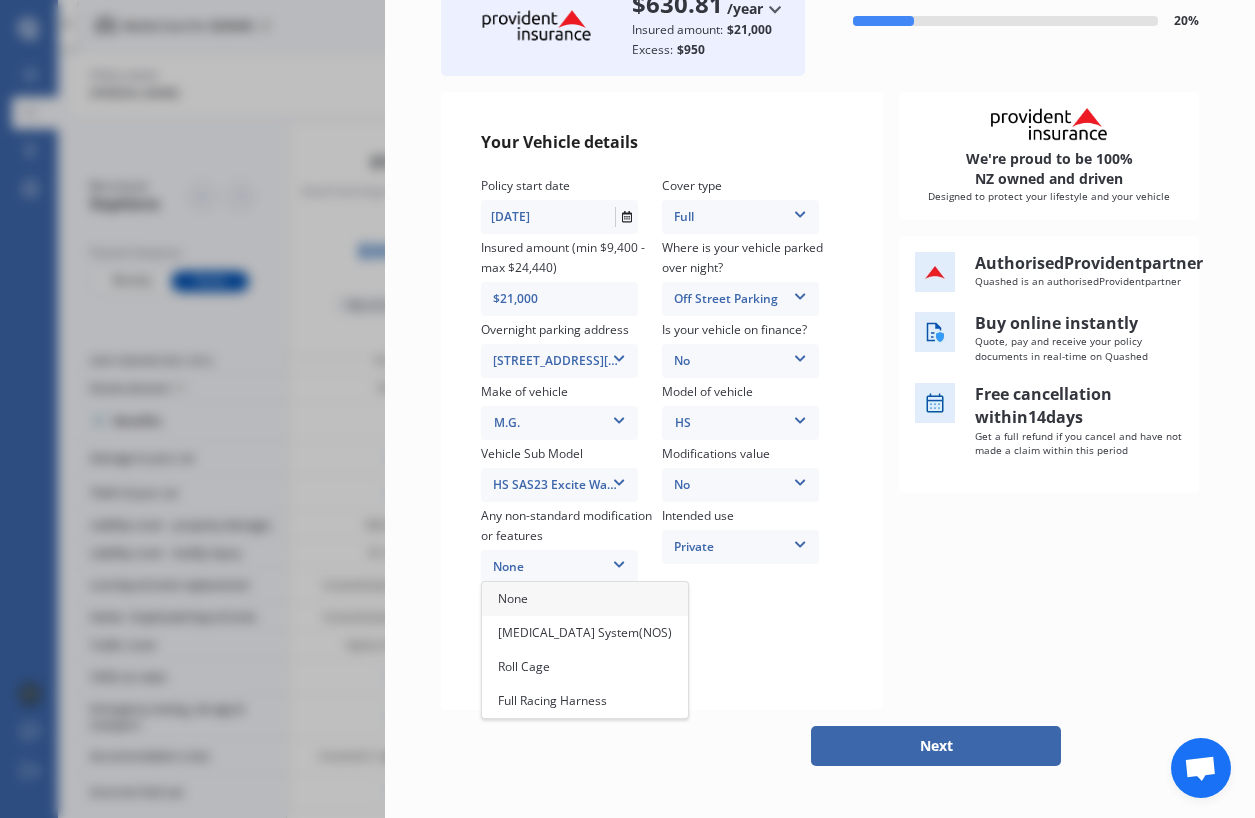 click on "None" at bounding box center [585, 599] 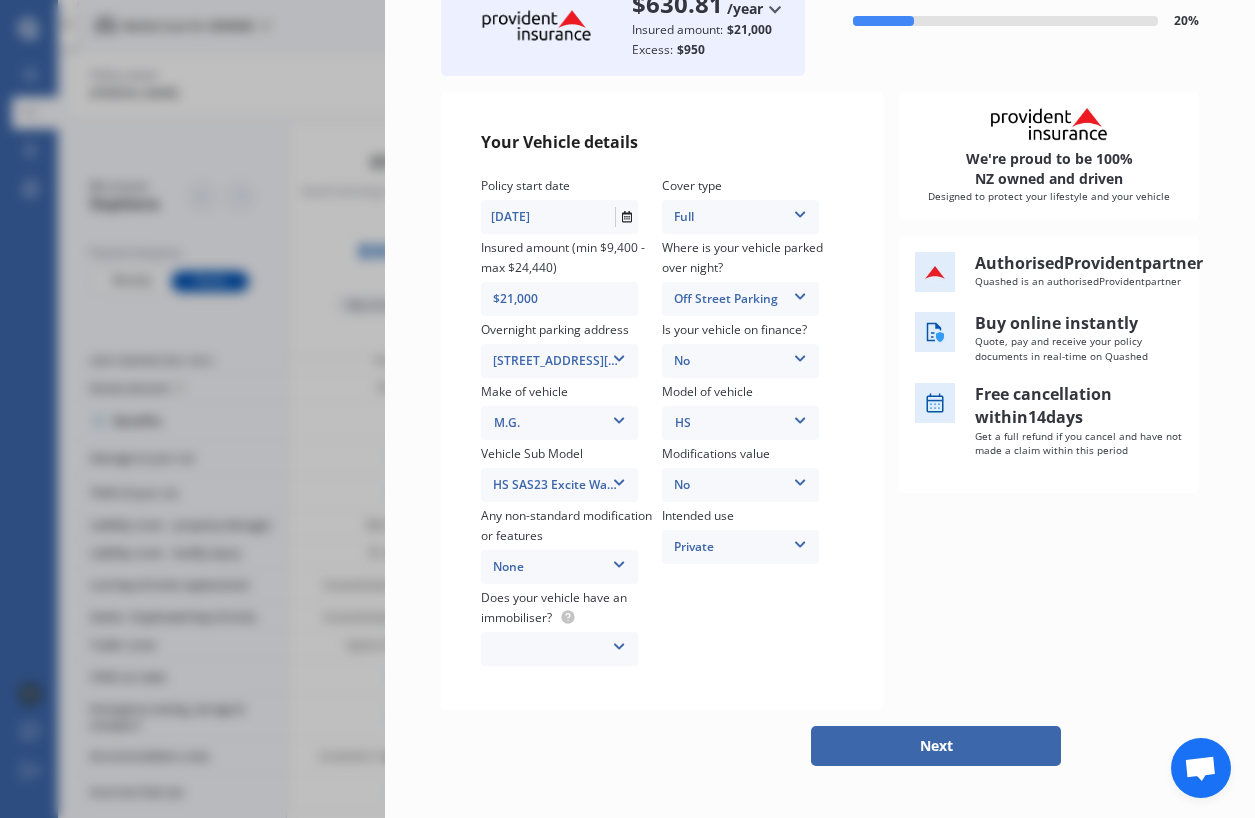 click on "Yes No" at bounding box center [559, 649] 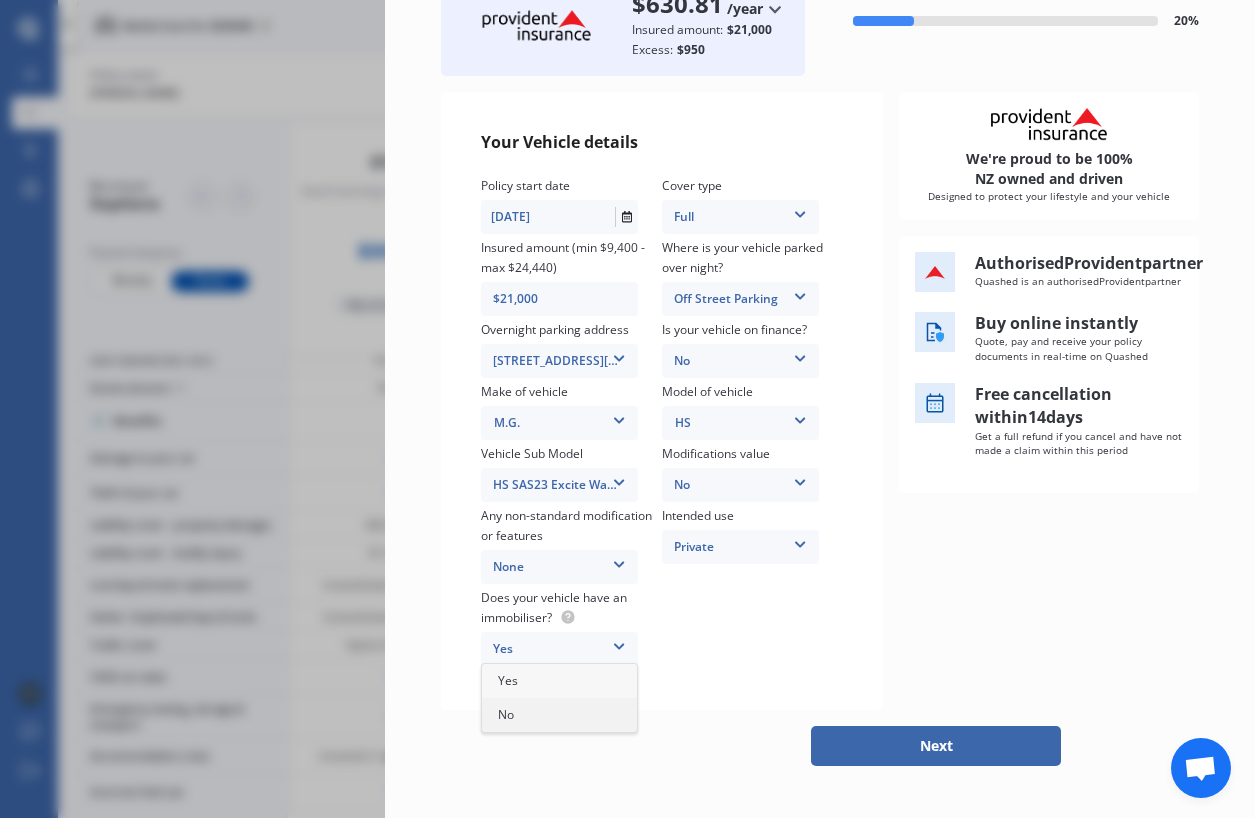 click on "No" at bounding box center (559, 715) 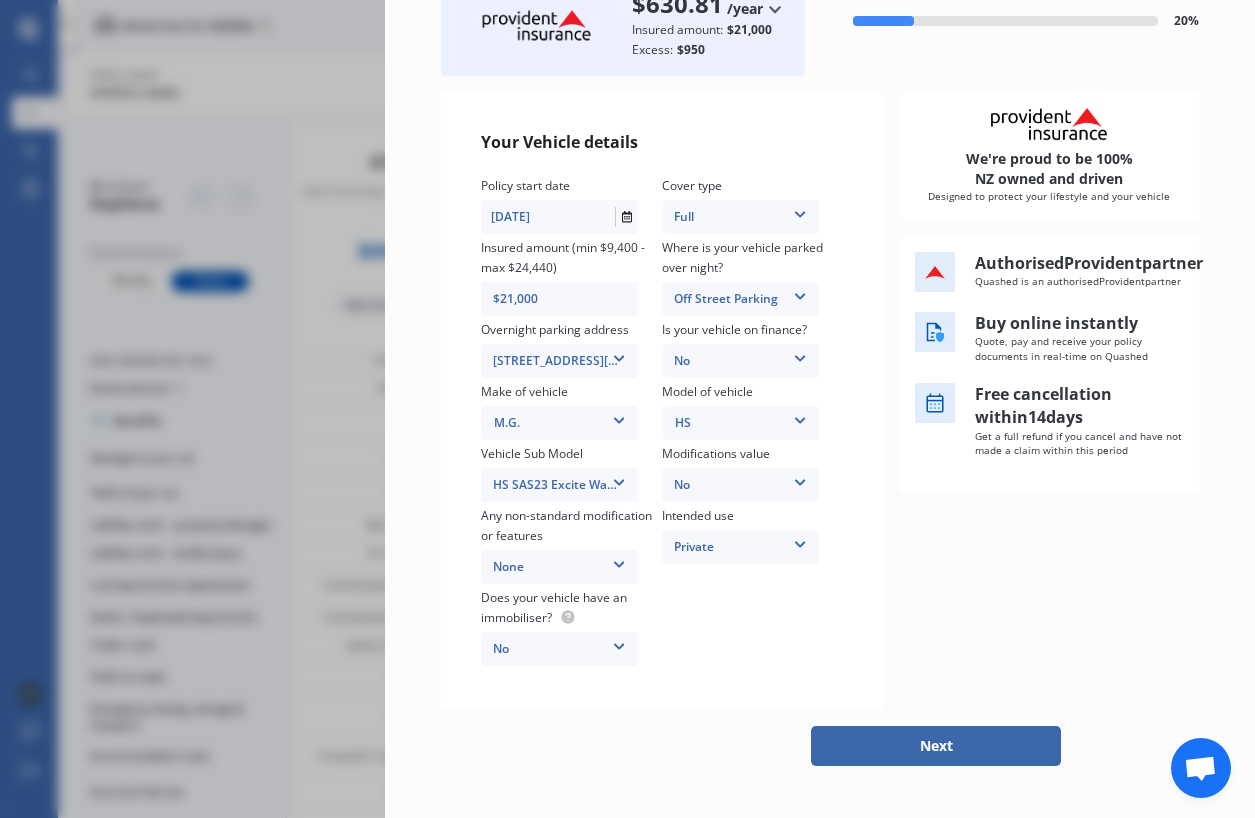 click on "Next" at bounding box center (936, 746) 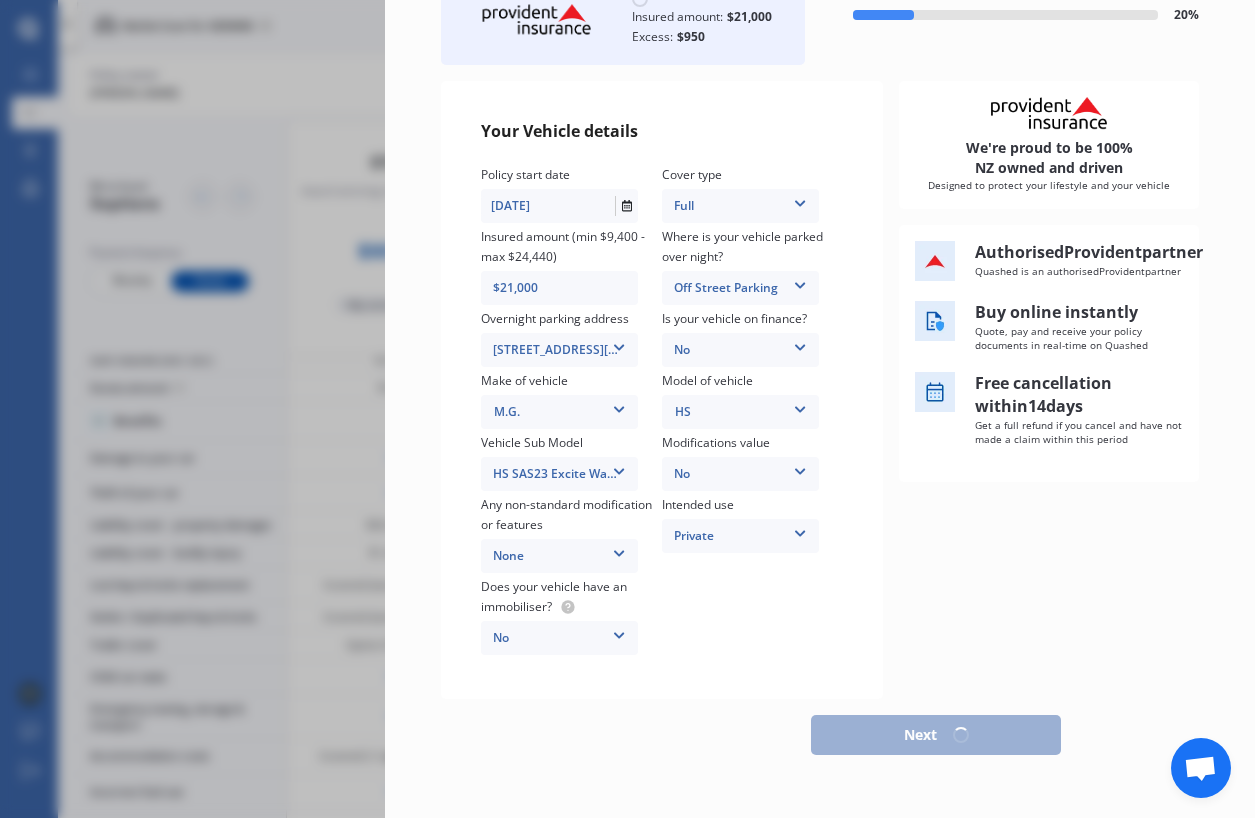 select on "01" 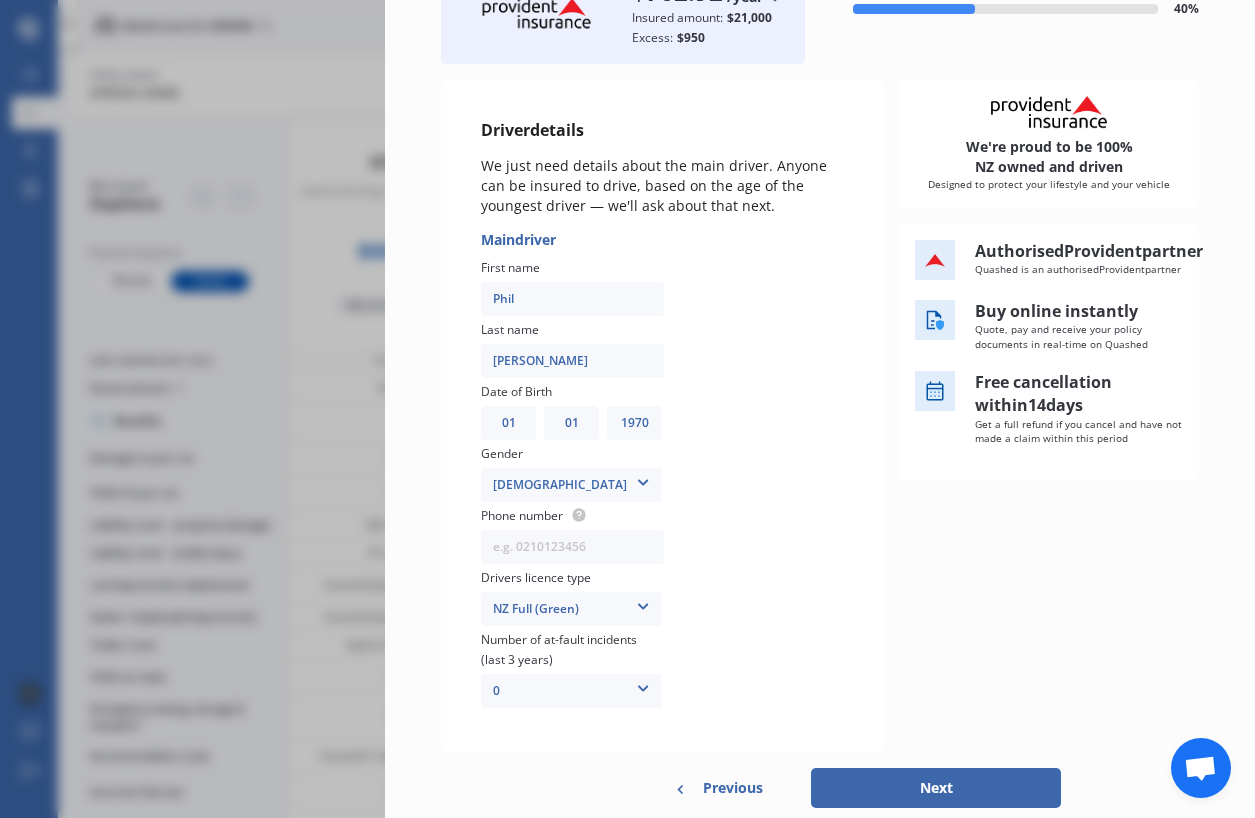 scroll, scrollTop: 160, scrollLeft: 0, axis: vertical 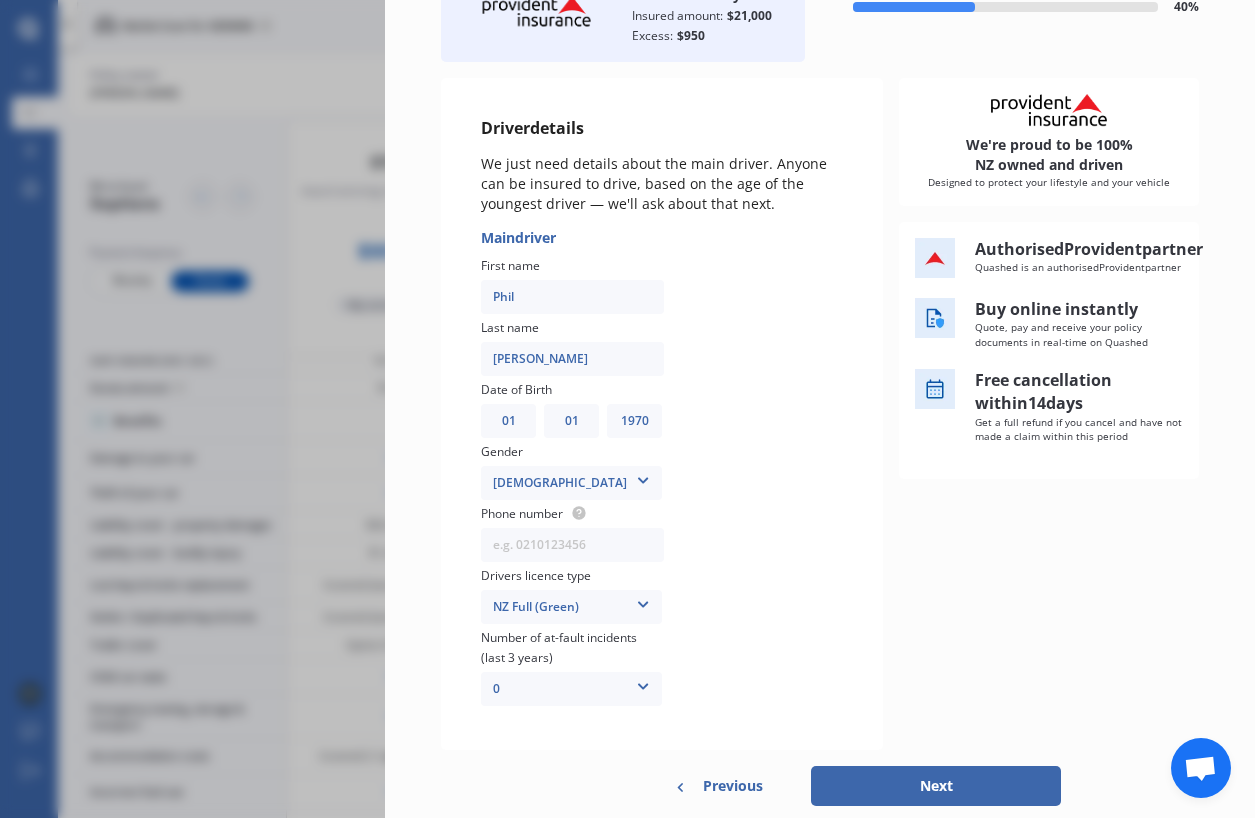select on "16" 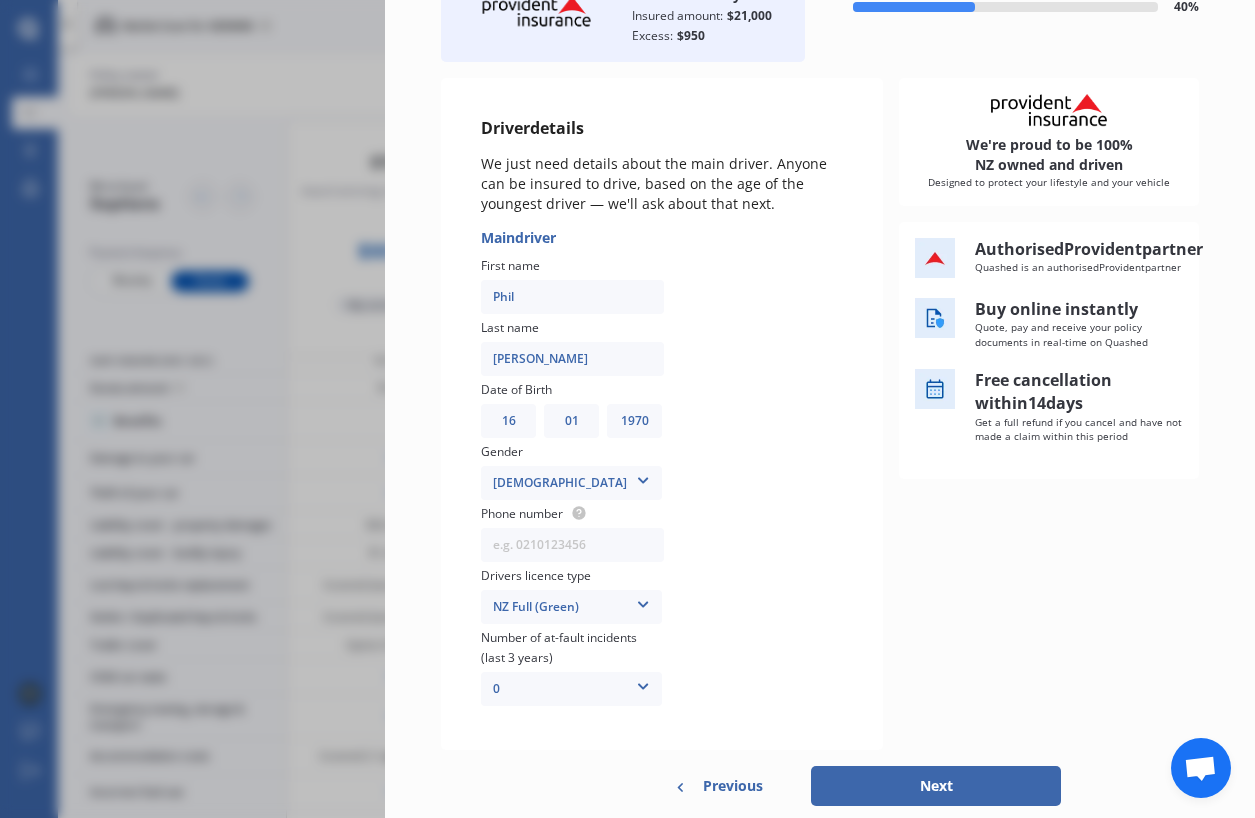 select on "09" 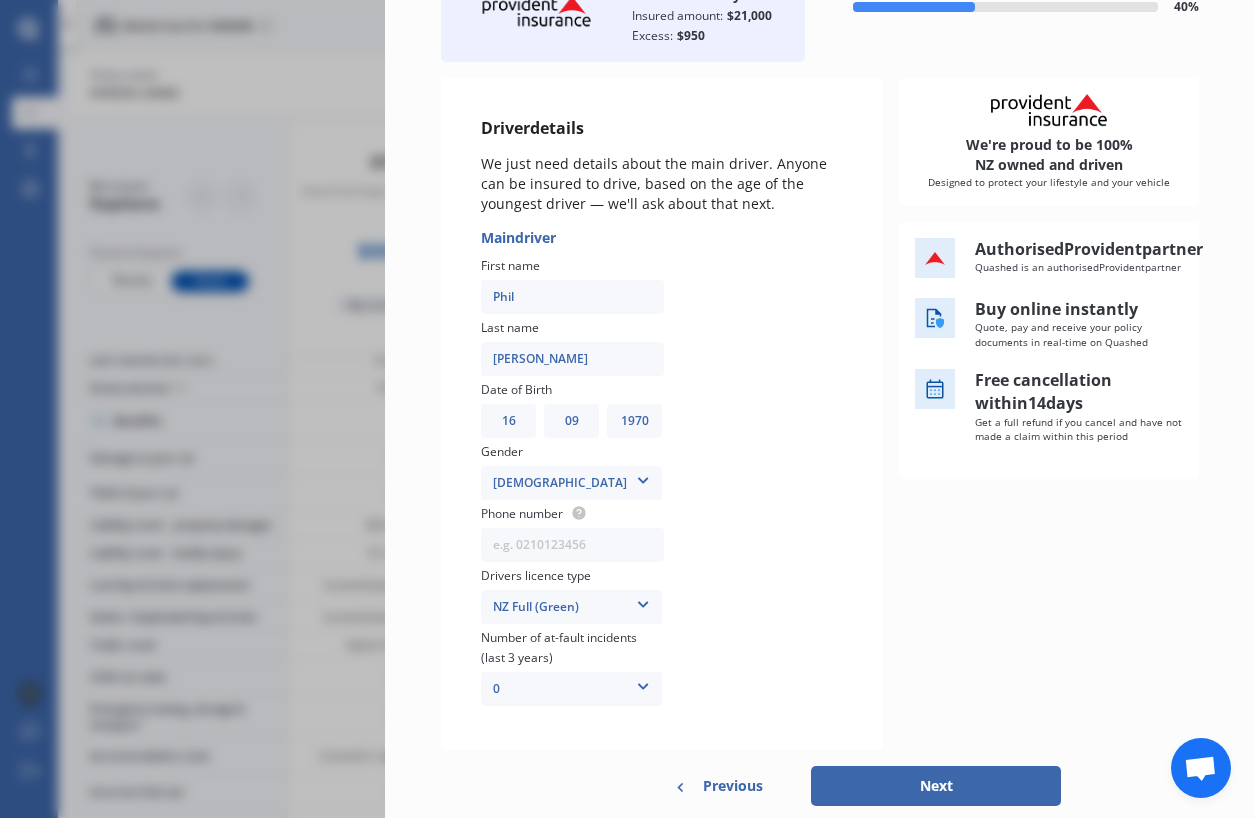 select on "1971" 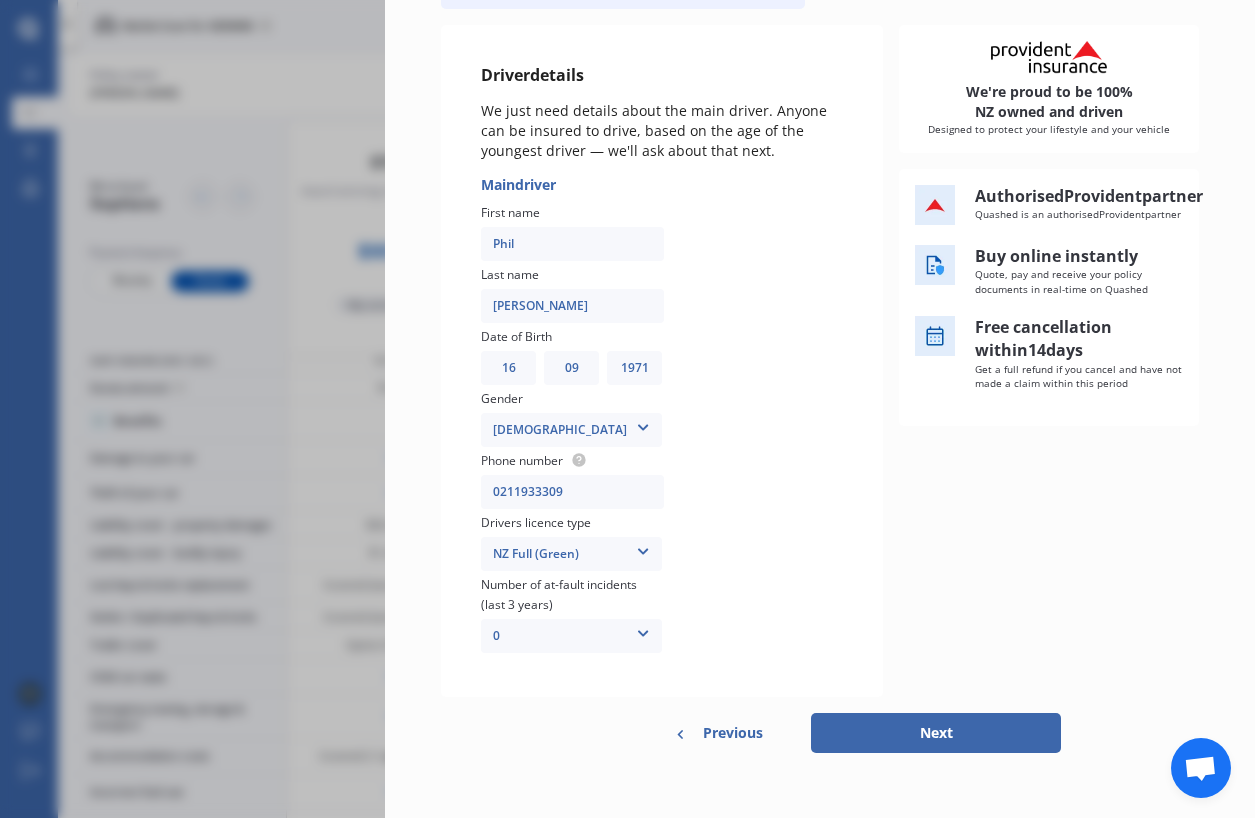 scroll, scrollTop: 212, scrollLeft: 0, axis: vertical 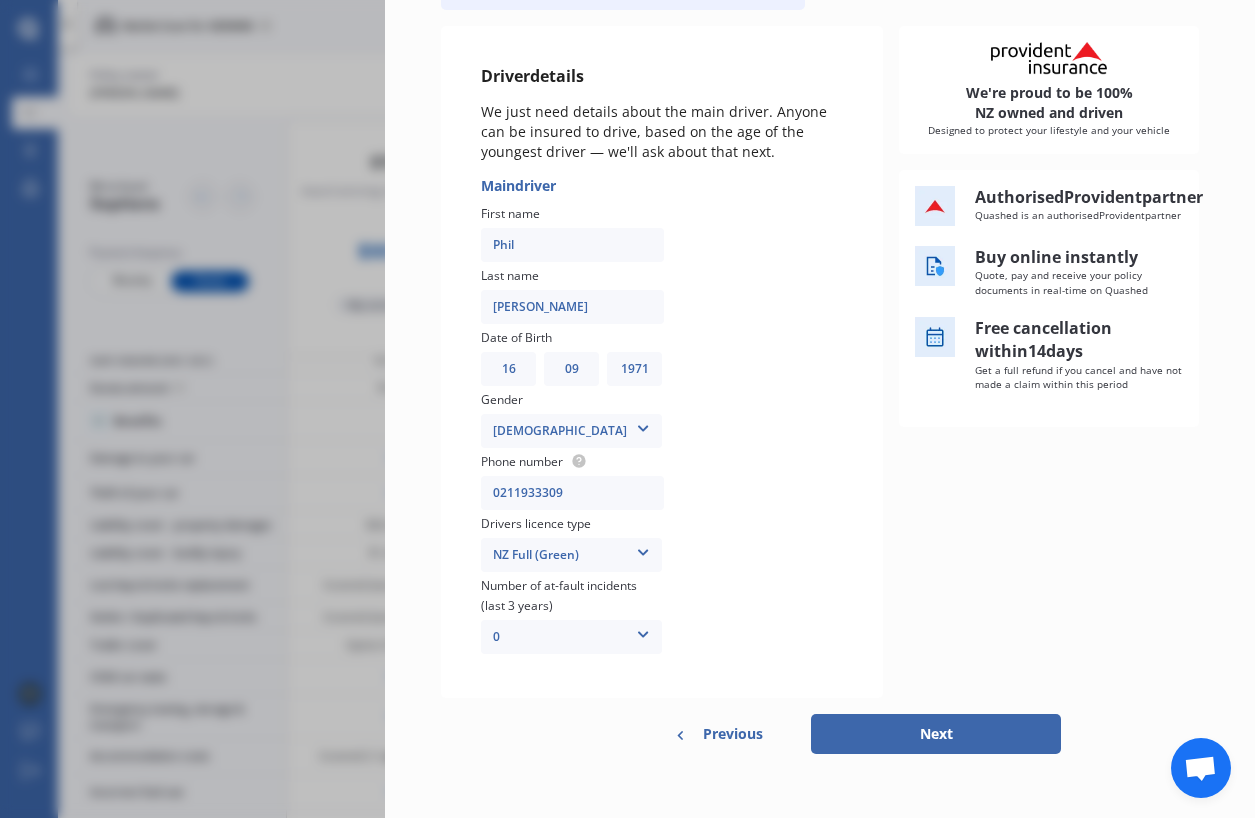 type on "0211933309" 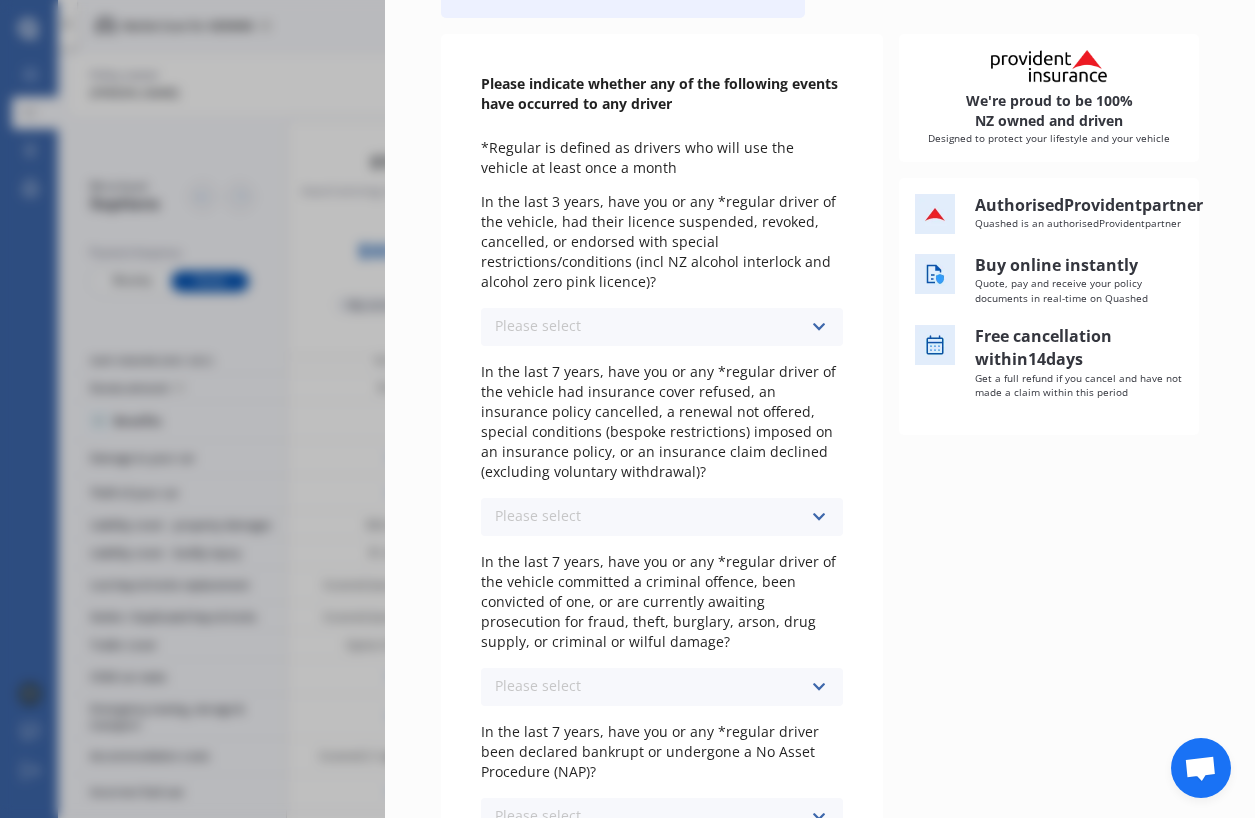 scroll, scrollTop: 0, scrollLeft: 0, axis: both 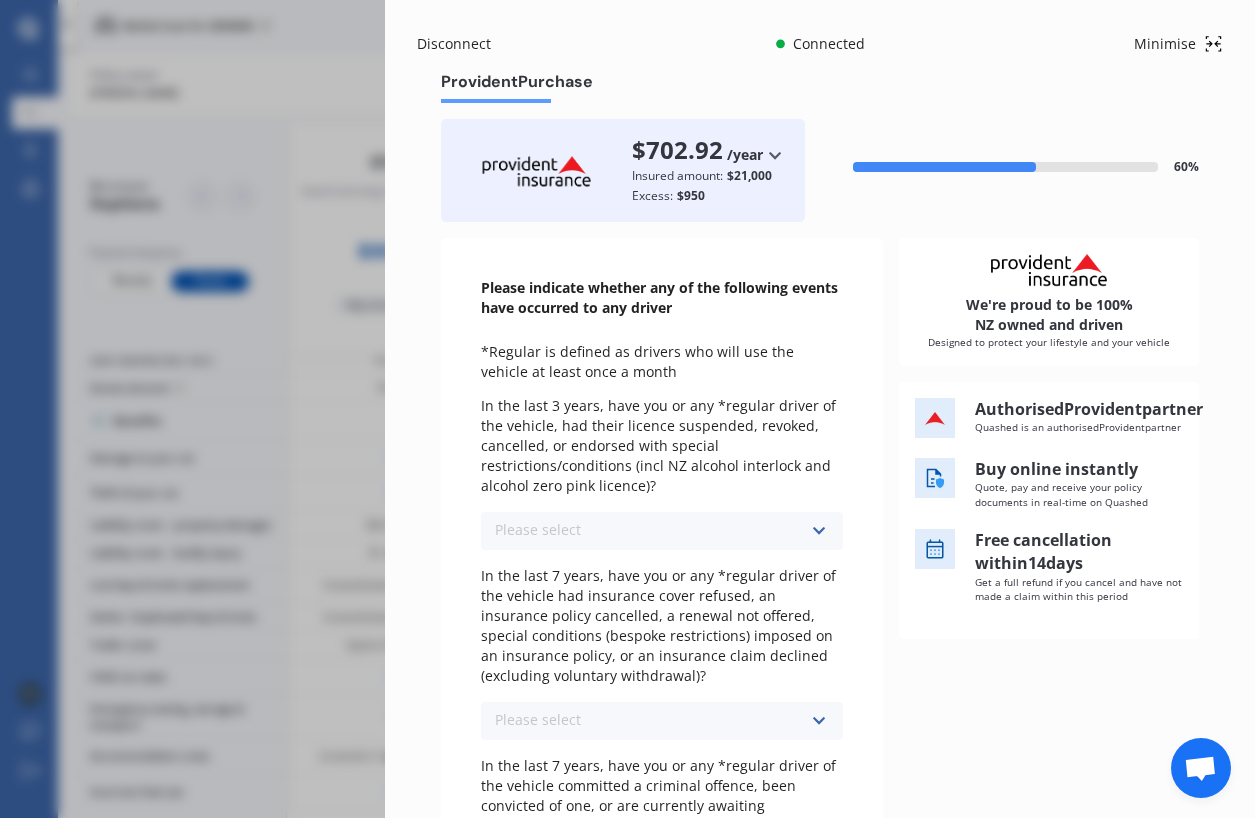 click at bounding box center [818, 531] 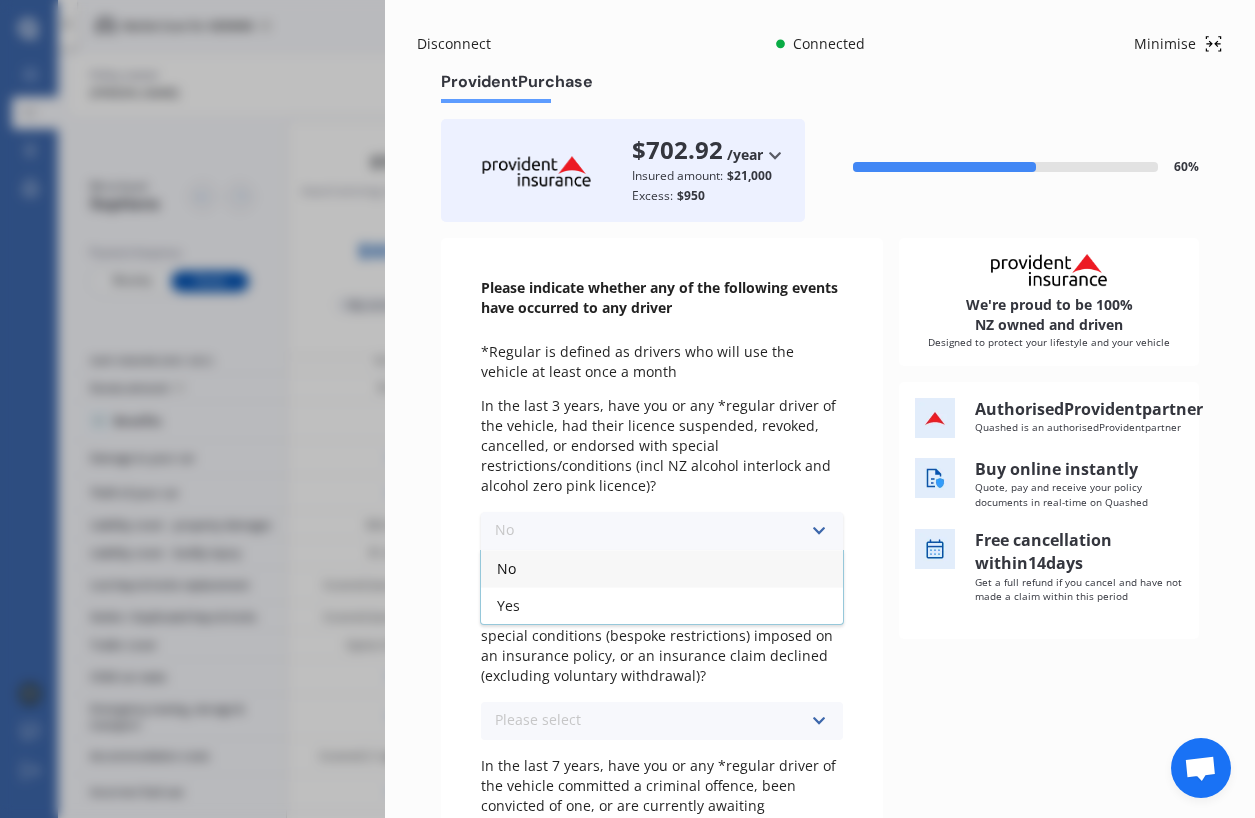 click on "No" at bounding box center (662, 568) 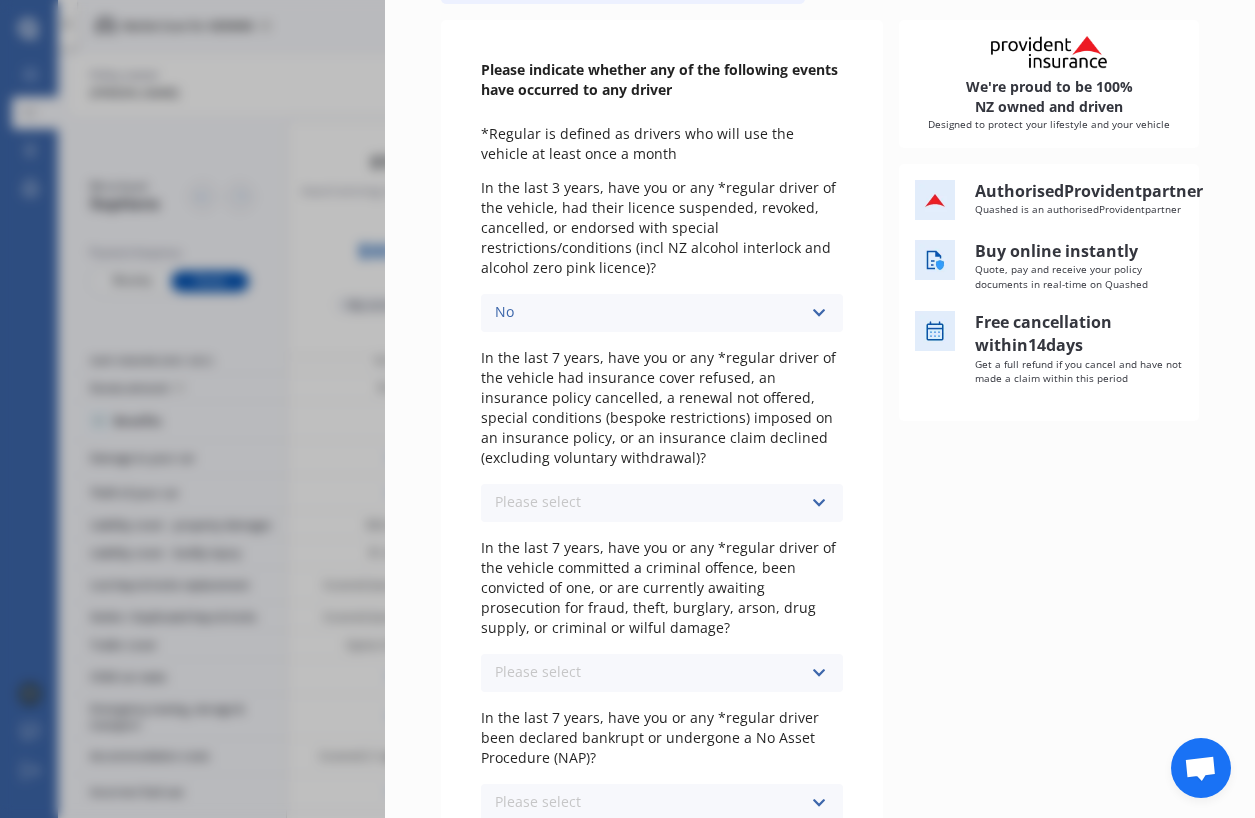 scroll, scrollTop: 219, scrollLeft: 0, axis: vertical 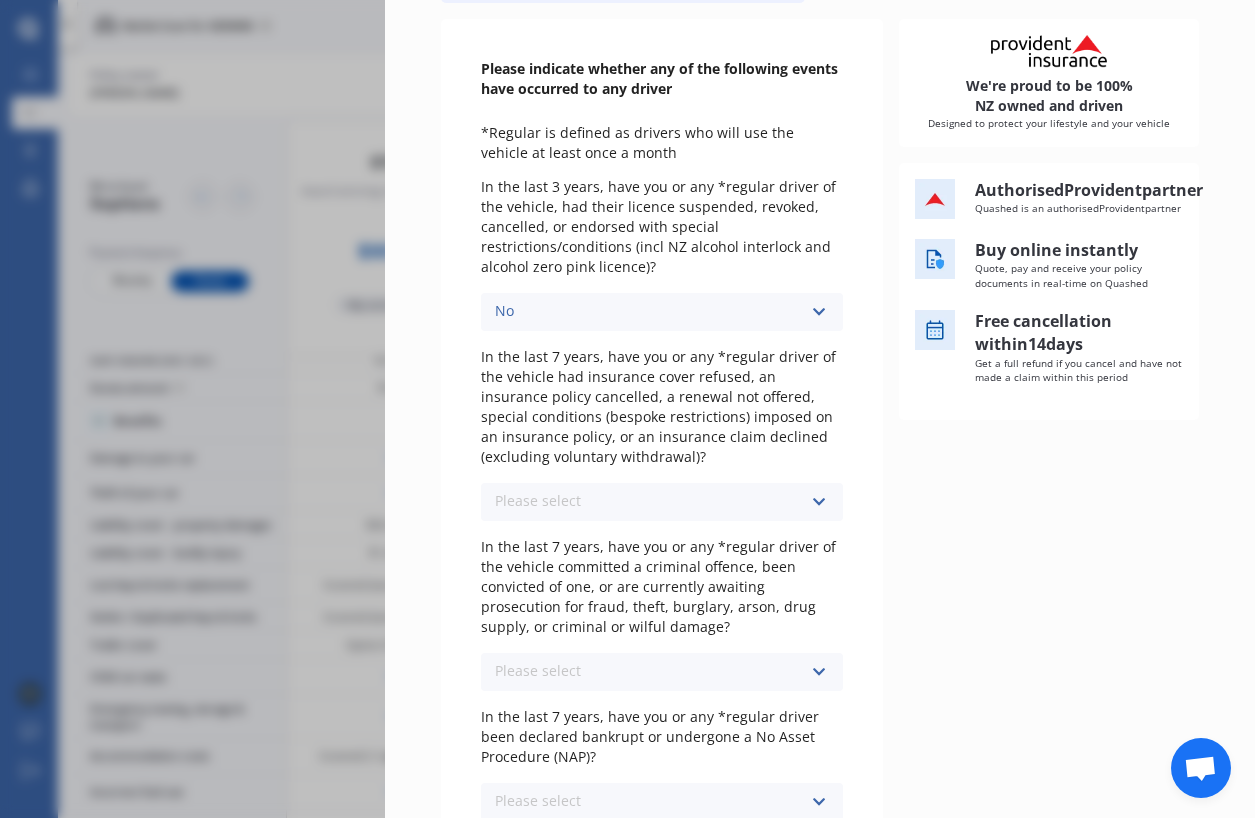 click at bounding box center (818, 502) 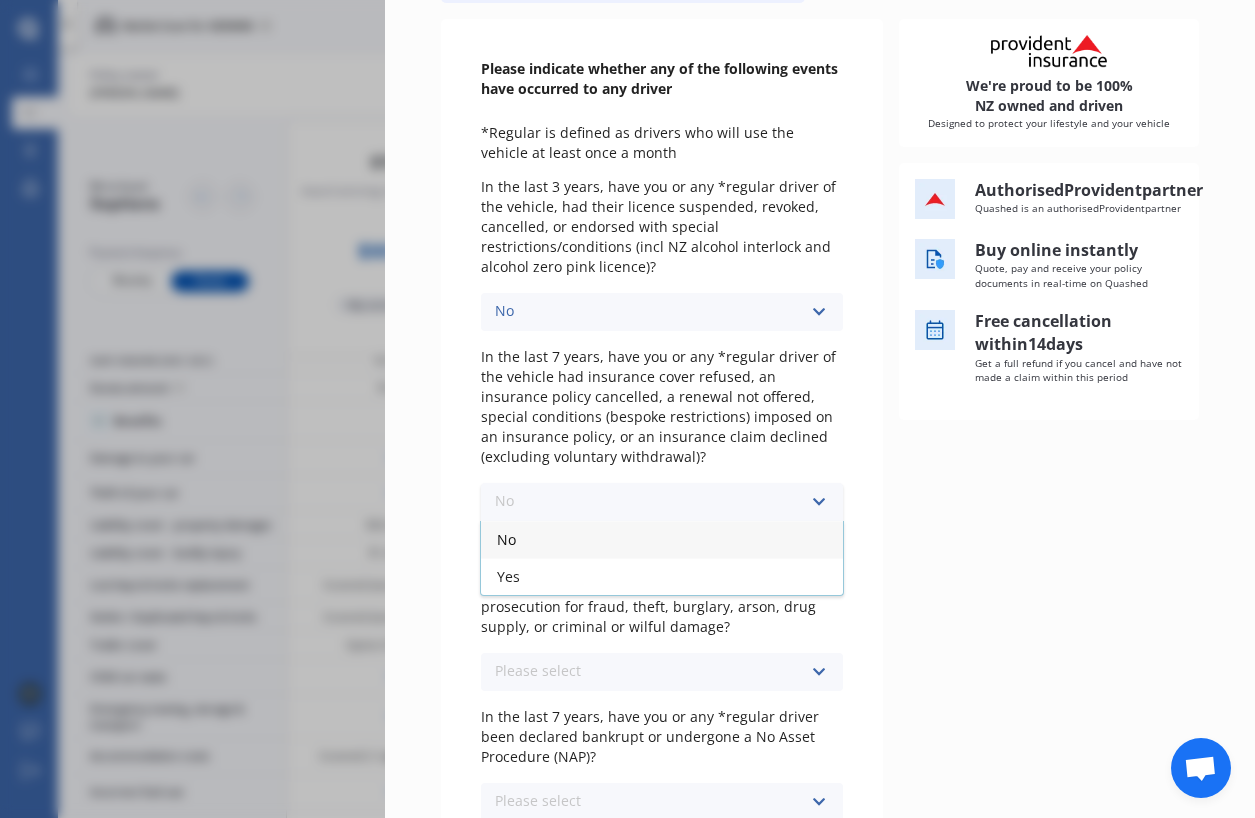 click on "No" at bounding box center (662, 539) 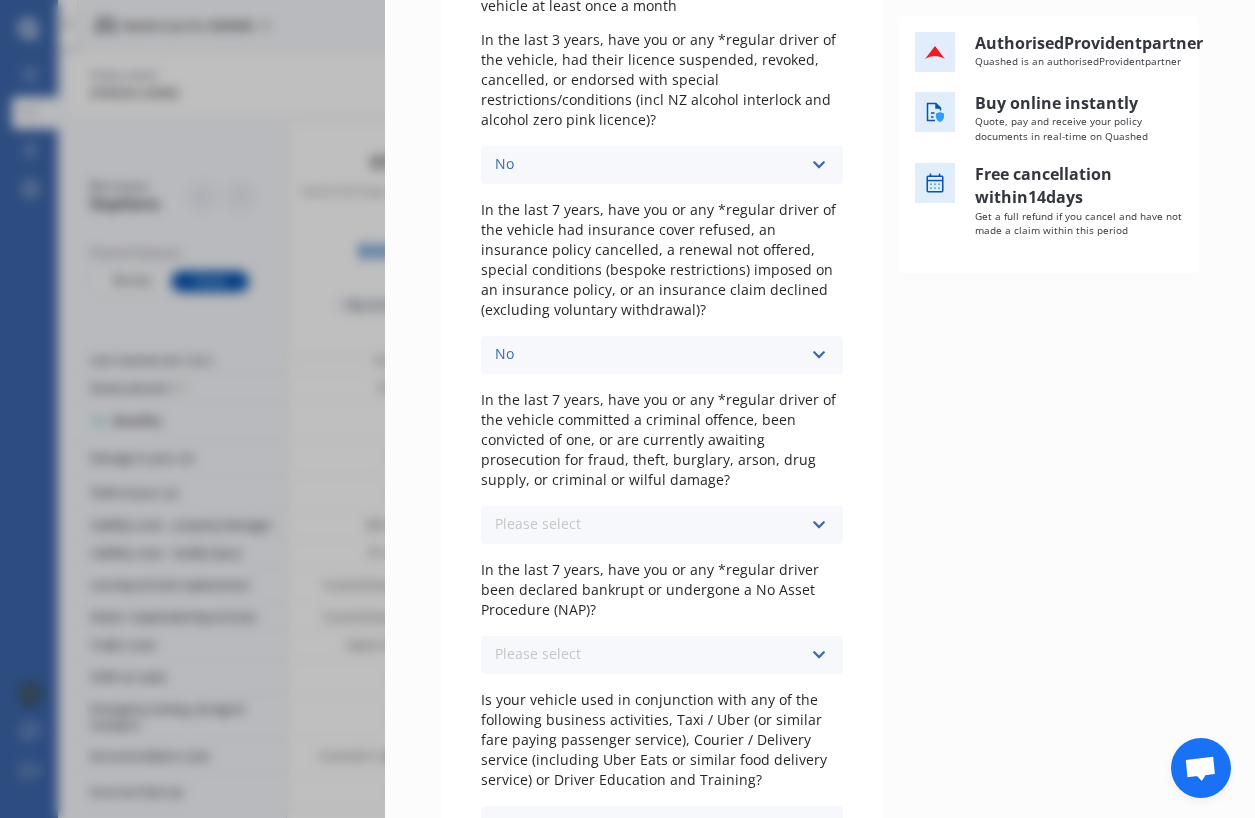 scroll, scrollTop: 378, scrollLeft: 0, axis: vertical 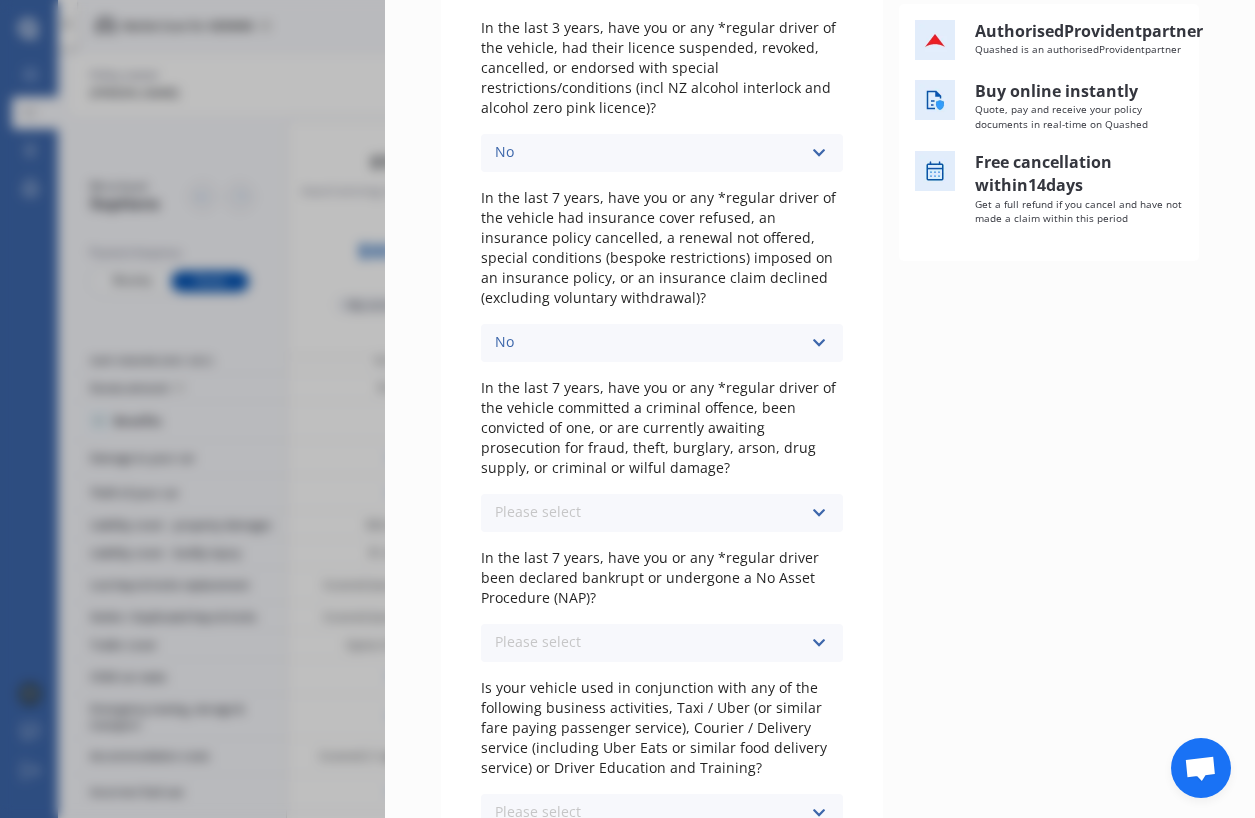 click on "Please select No Yes" at bounding box center (662, 513) 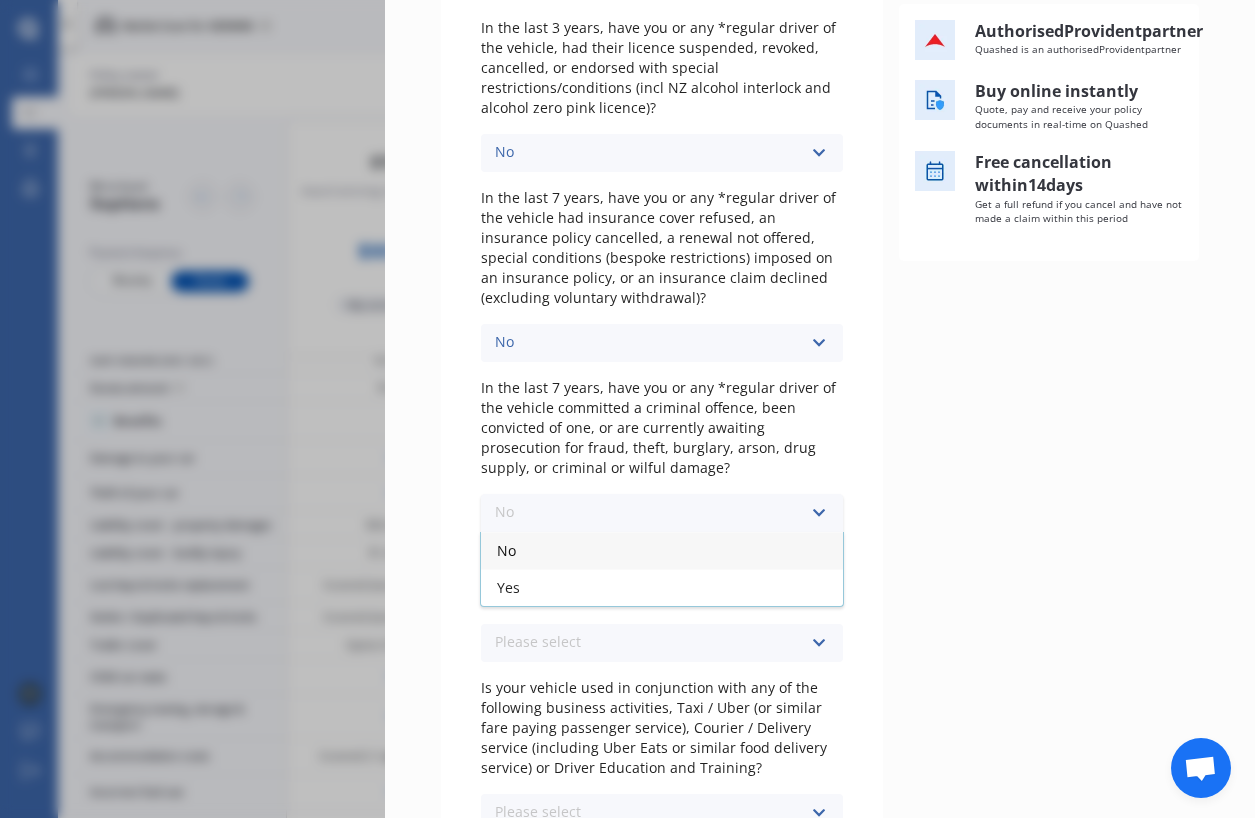 click on "No" at bounding box center (662, 550) 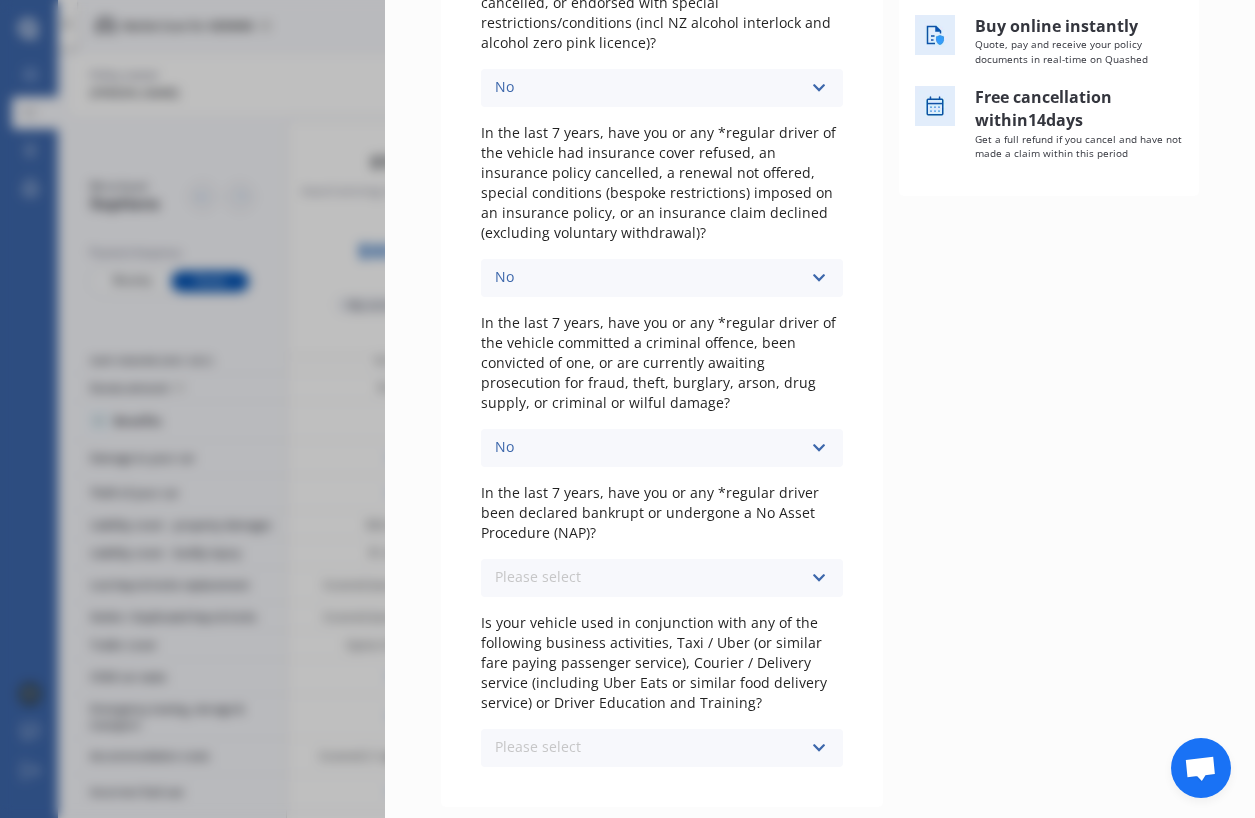scroll, scrollTop: 442, scrollLeft: 0, axis: vertical 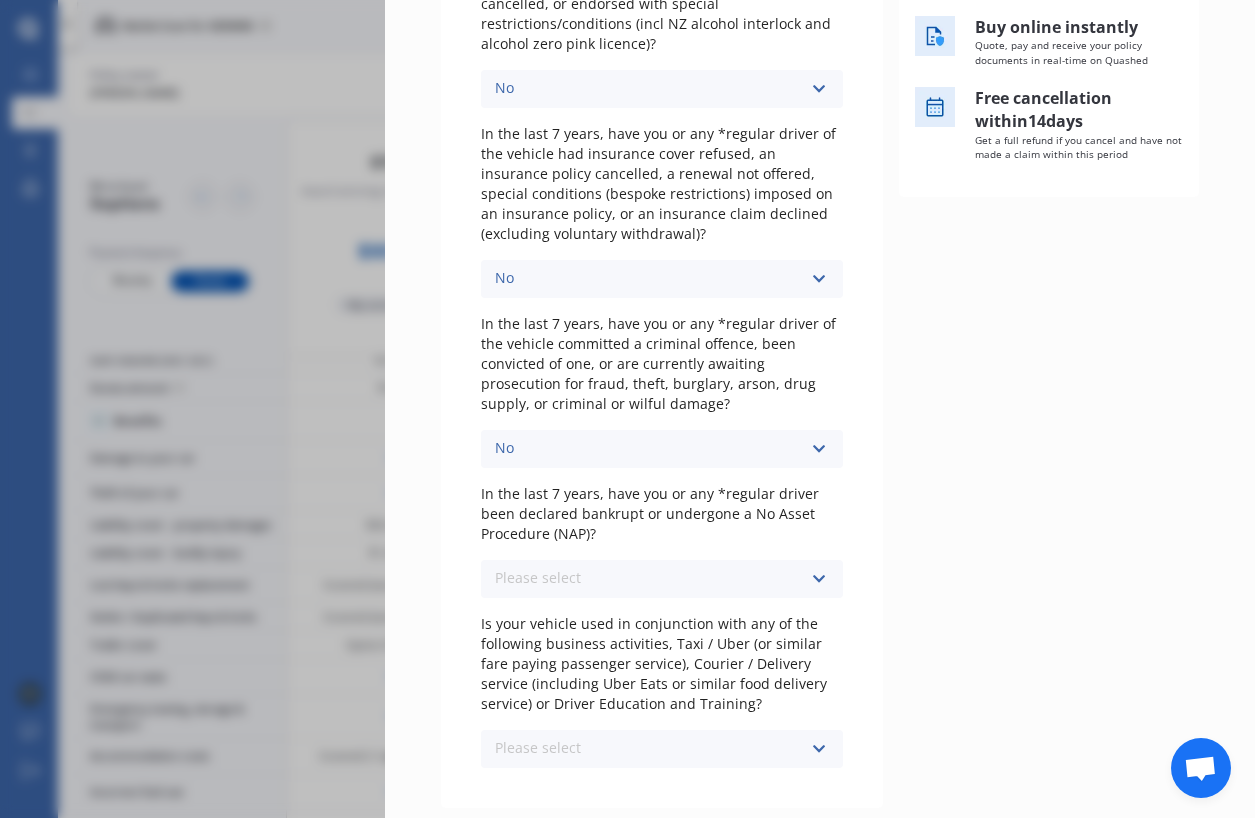 click on "Please select No Yes" at bounding box center (662, 579) 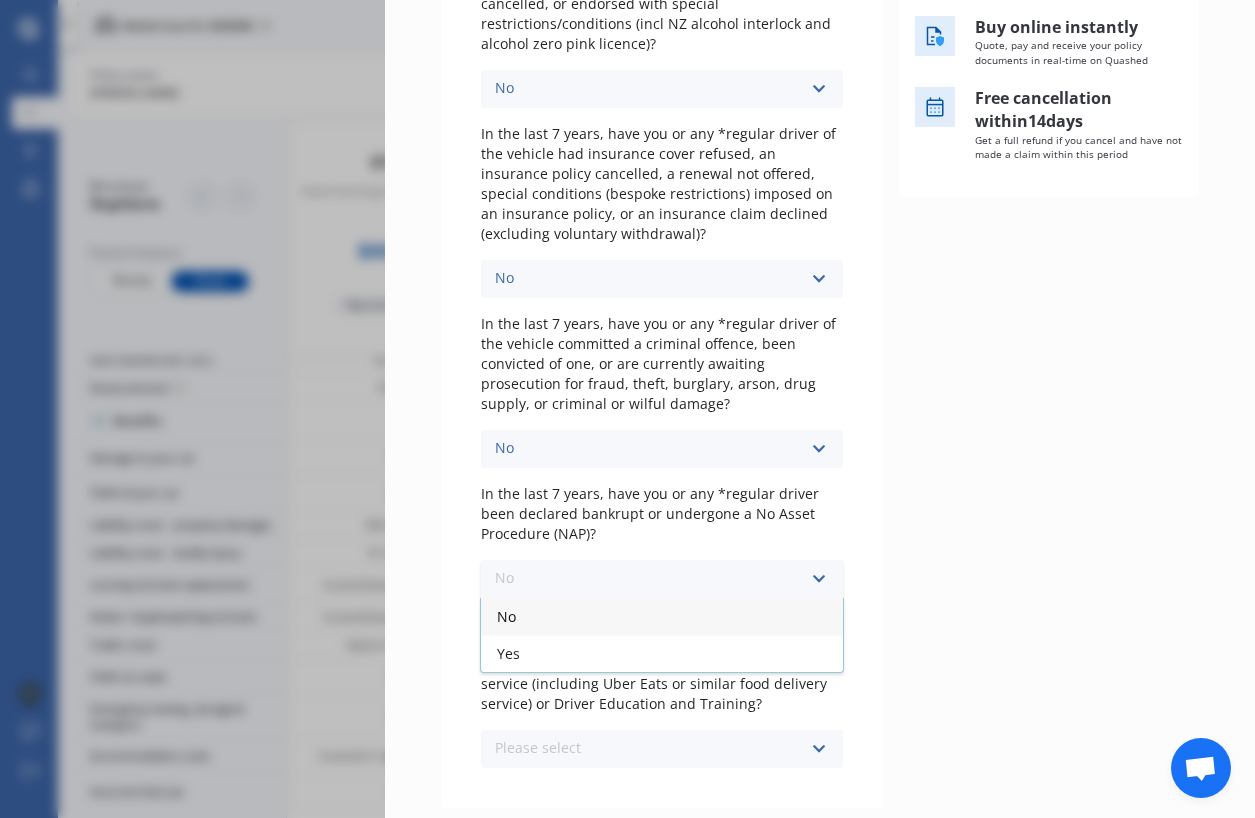 click on "No" at bounding box center [662, 616] 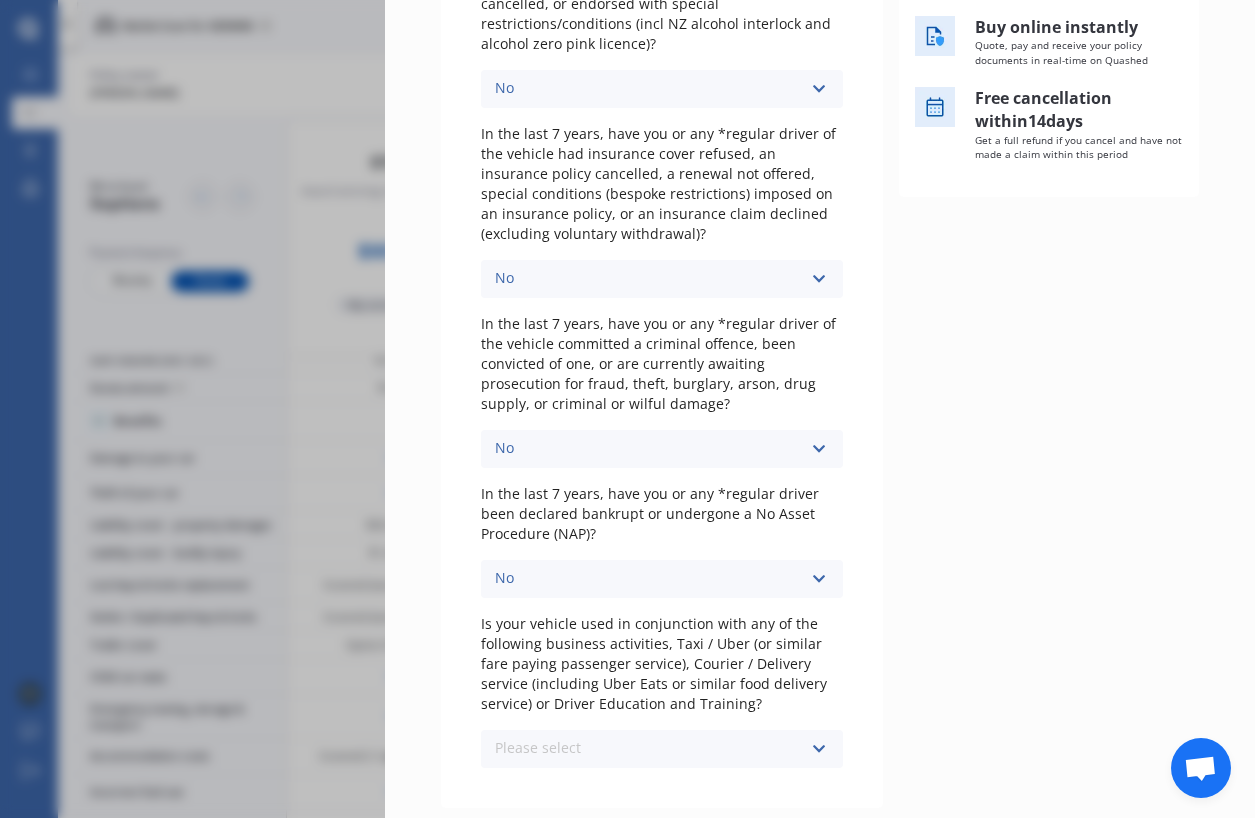 click on "Please select No Yes" at bounding box center [662, 749] 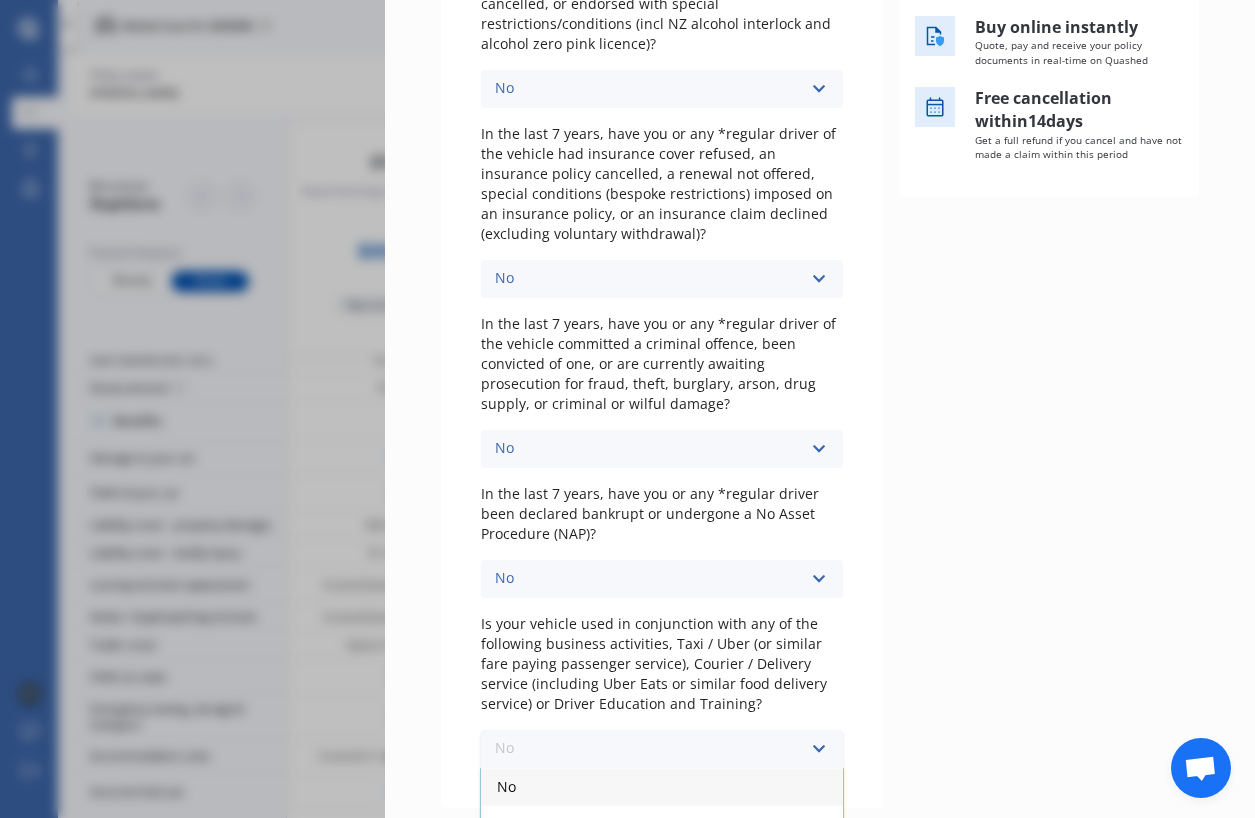 click on "No" at bounding box center [662, 786] 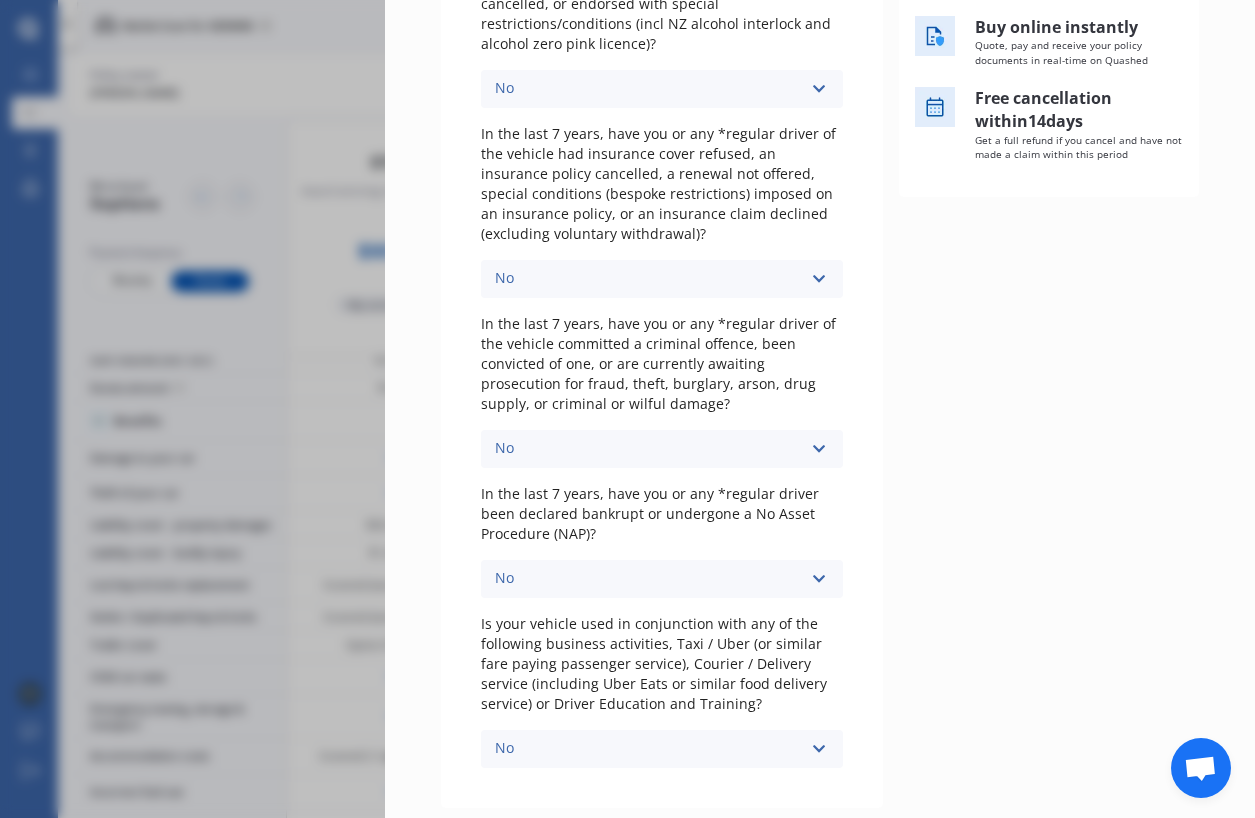 click on "Next" at bounding box center [936, 844] 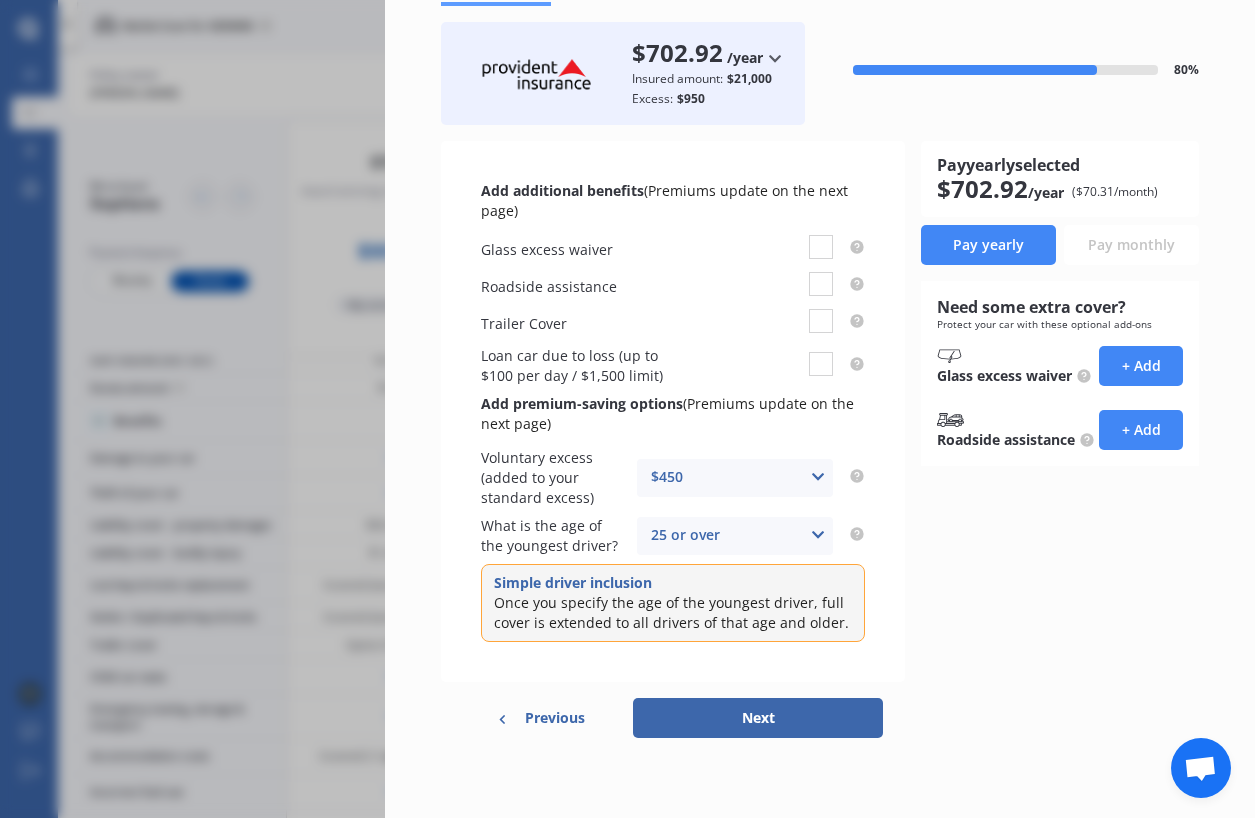 scroll, scrollTop: 0, scrollLeft: 0, axis: both 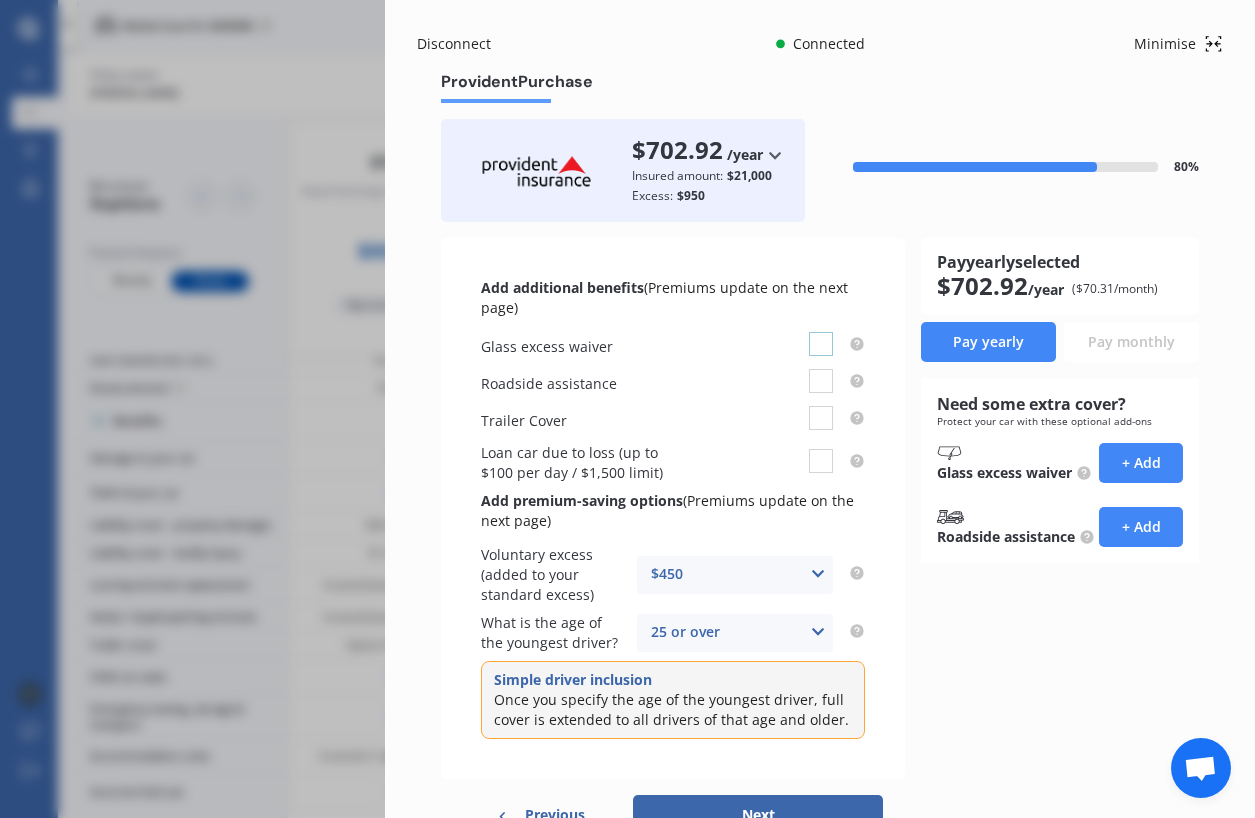 click at bounding box center (821, 332) 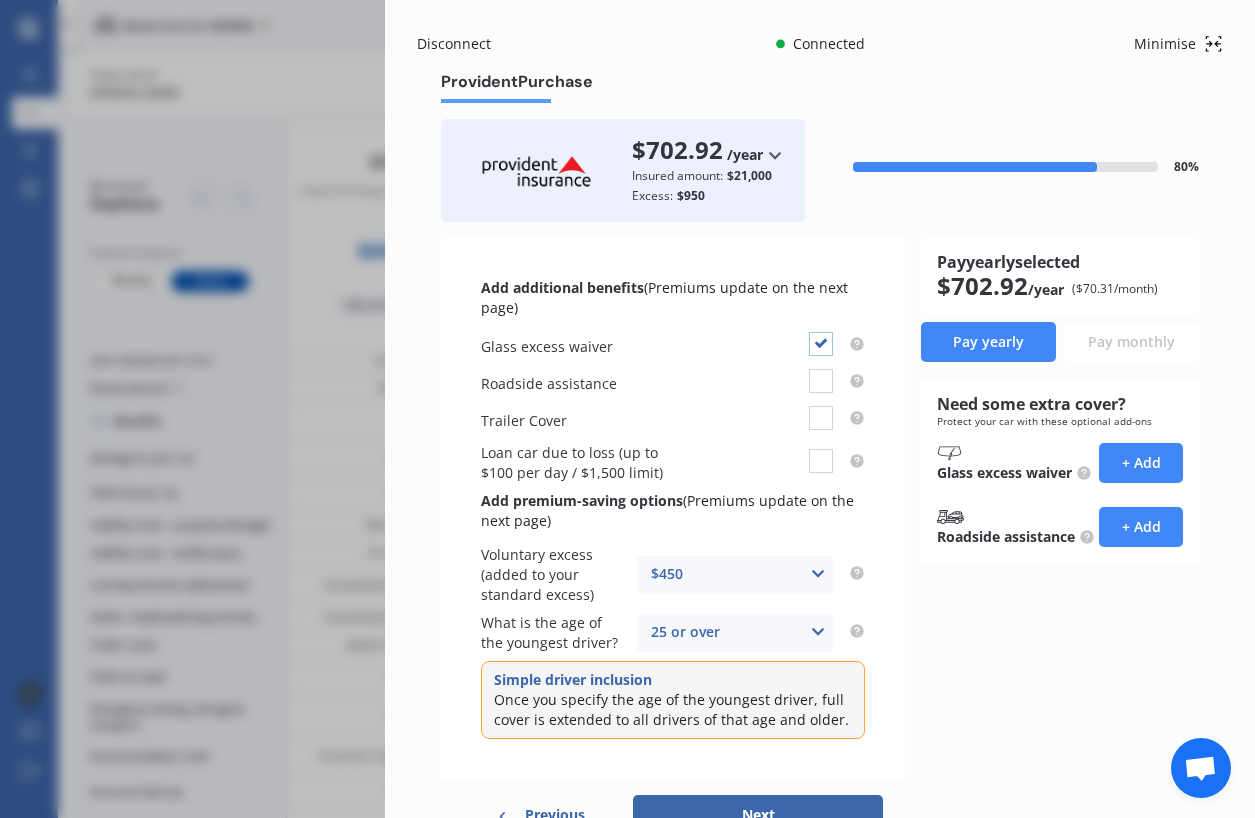 checkbox on "true" 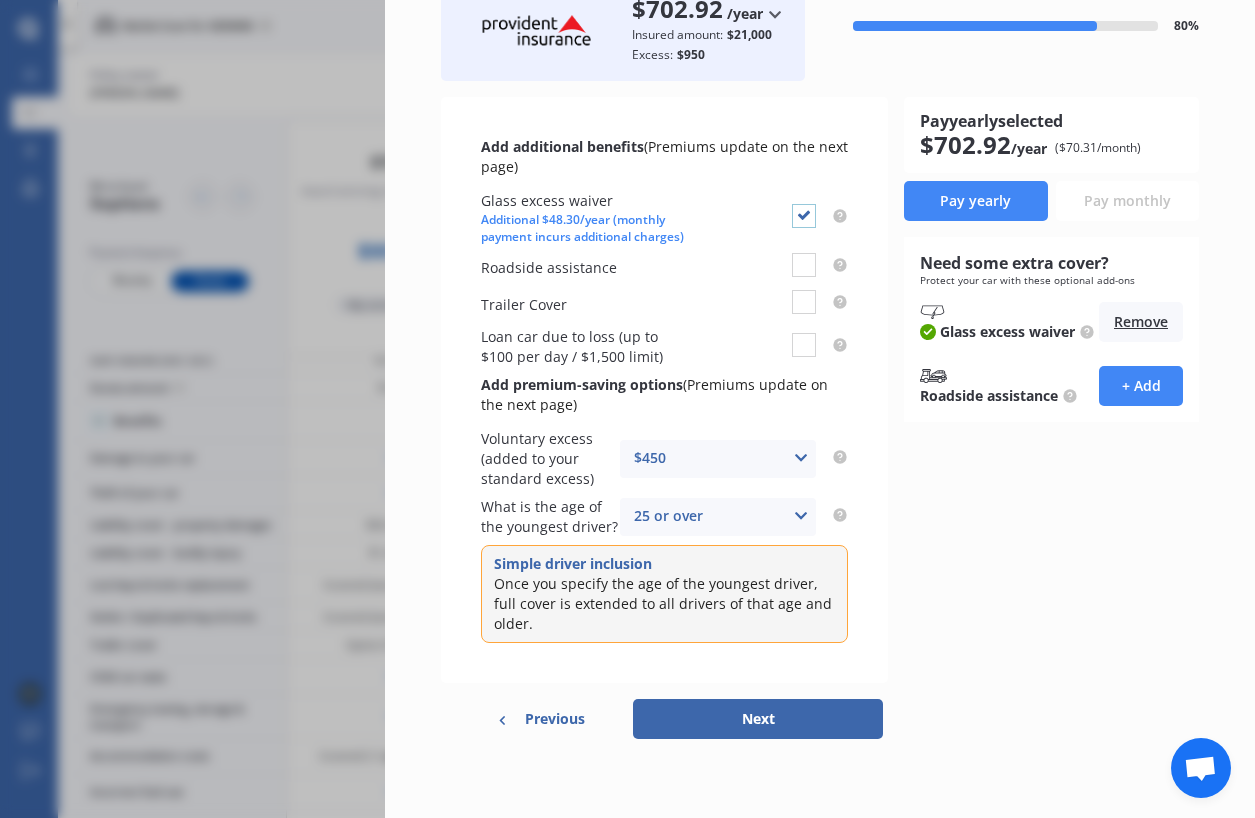 scroll, scrollTop: 140, scrollLeft: 0, axis: vertical 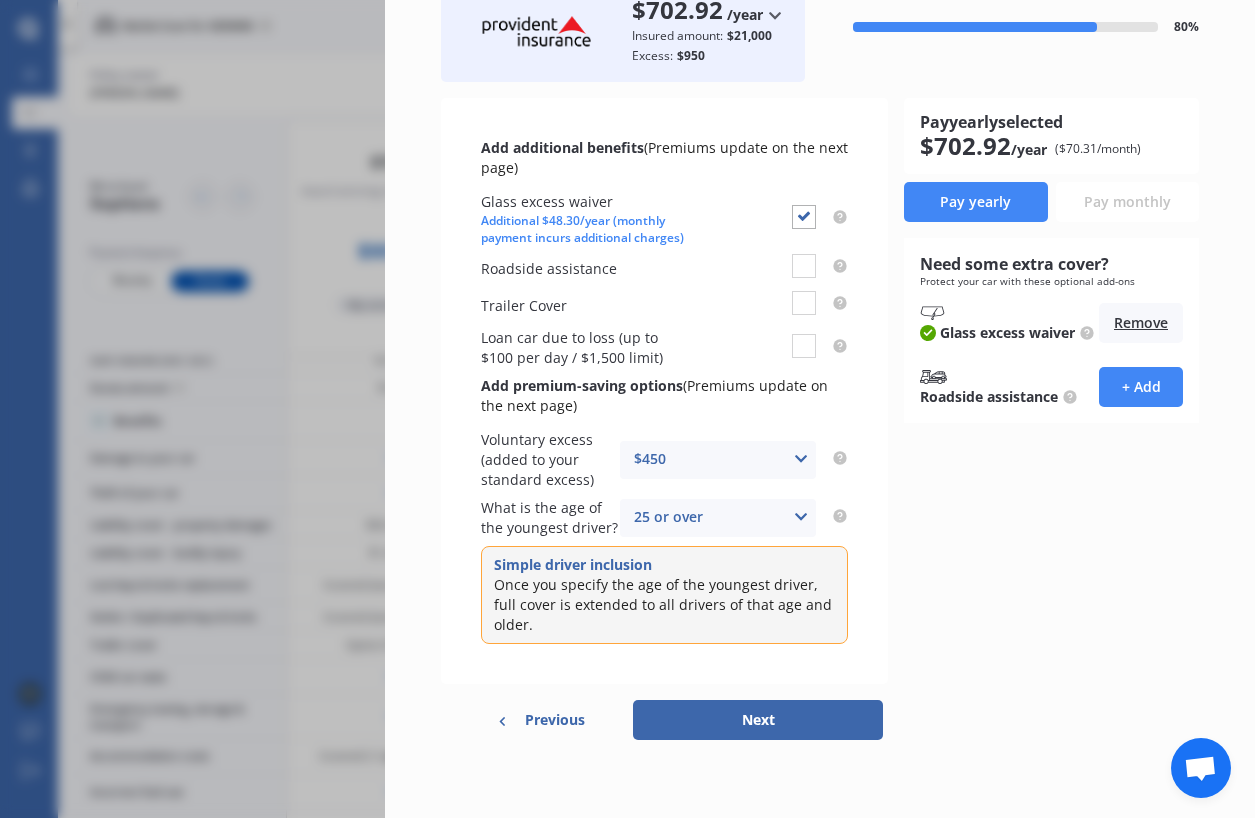 click at bounding box center [801, 459] 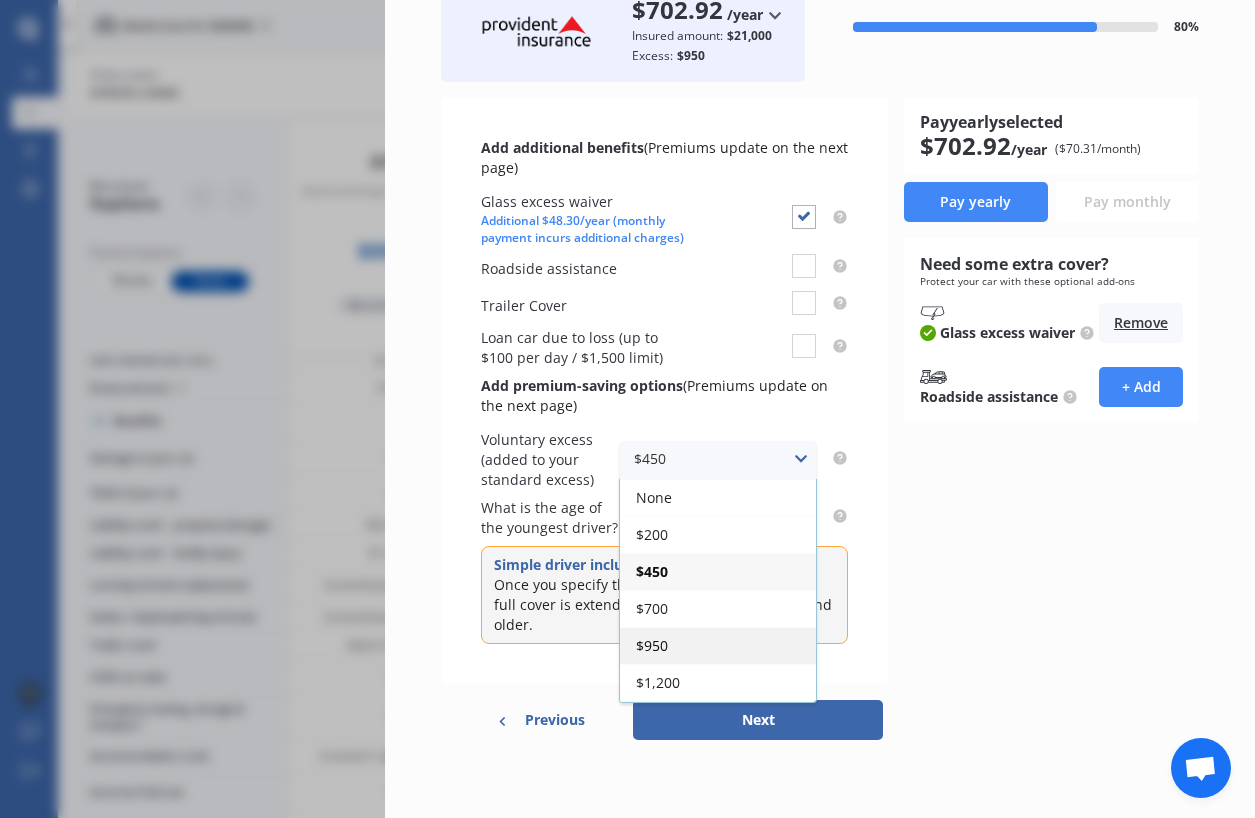 click on "$950" at bounding box center (718, 645) 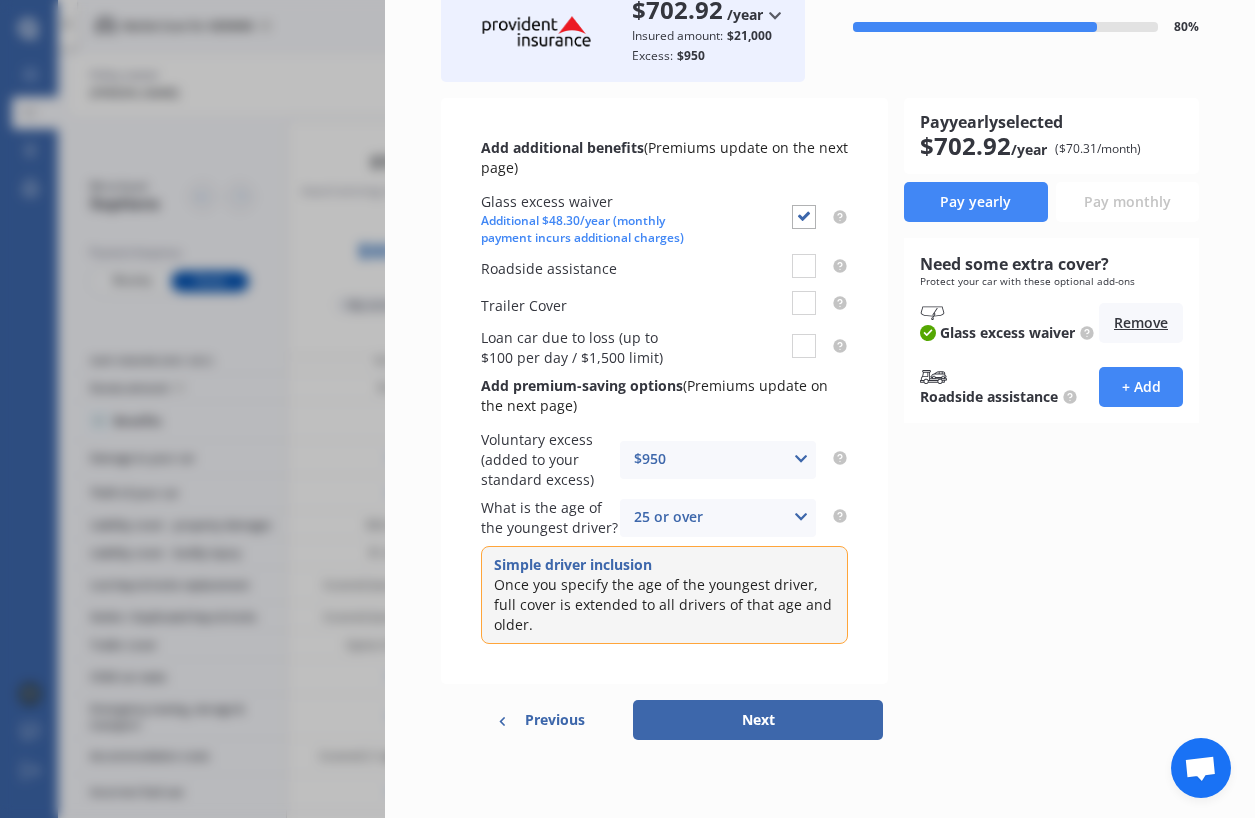 click on "Next" at bounding box center [758, 720] 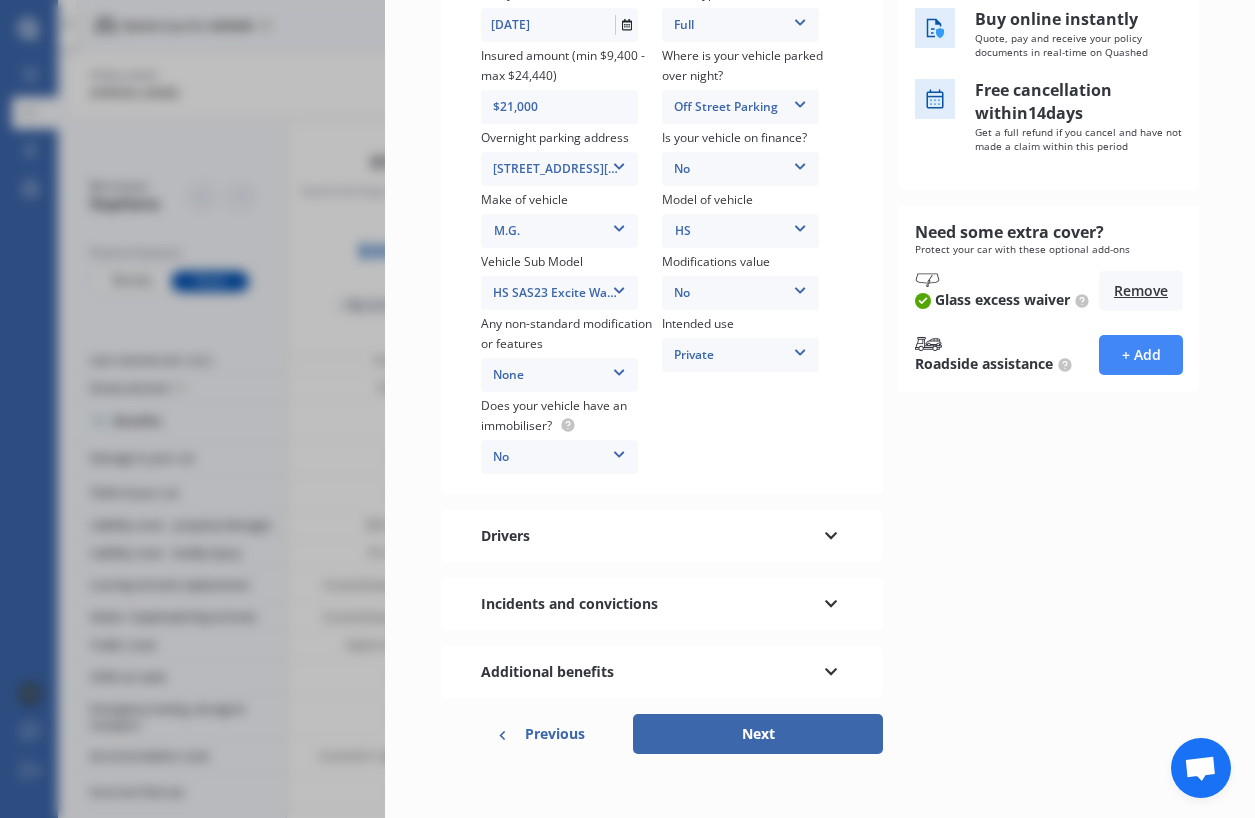 scroll, scrollTop: 305, scrollLeft: 0, axis: vertical 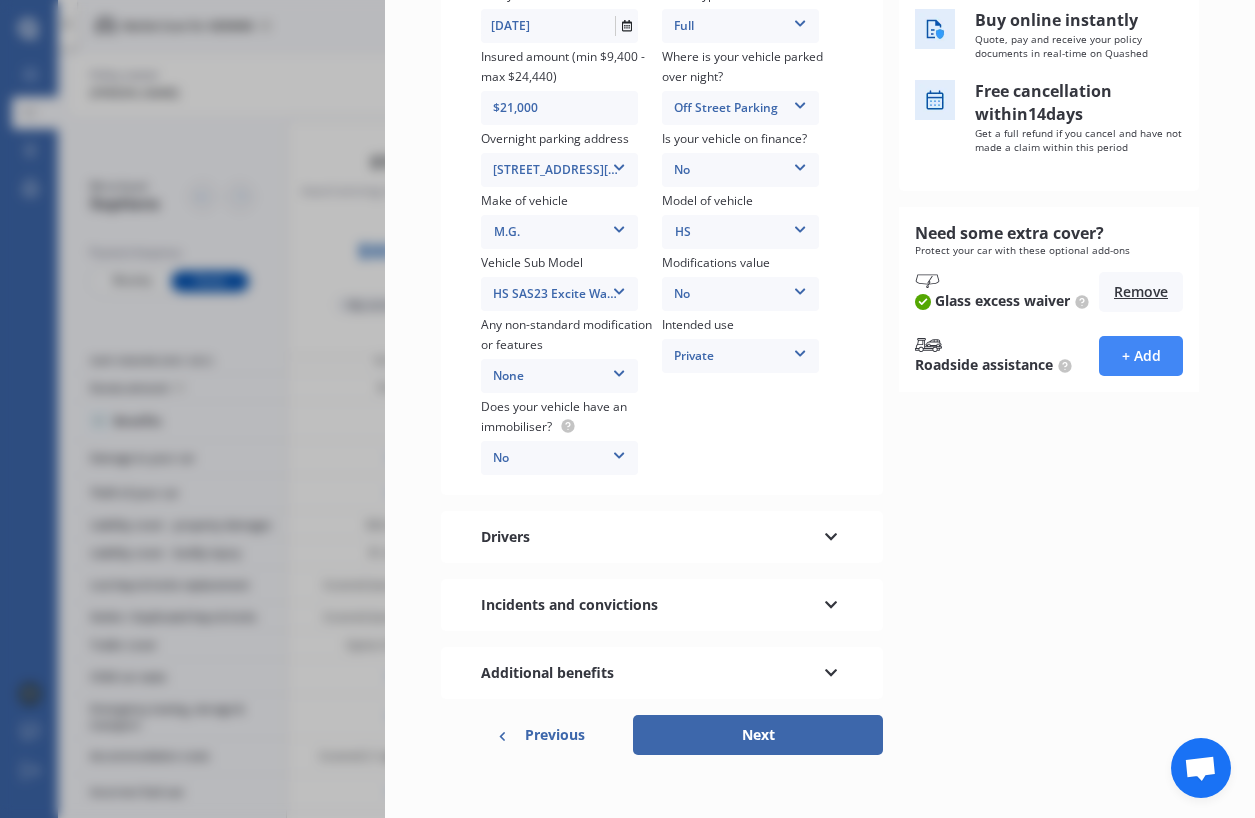 click at bounding box center (831, 534) 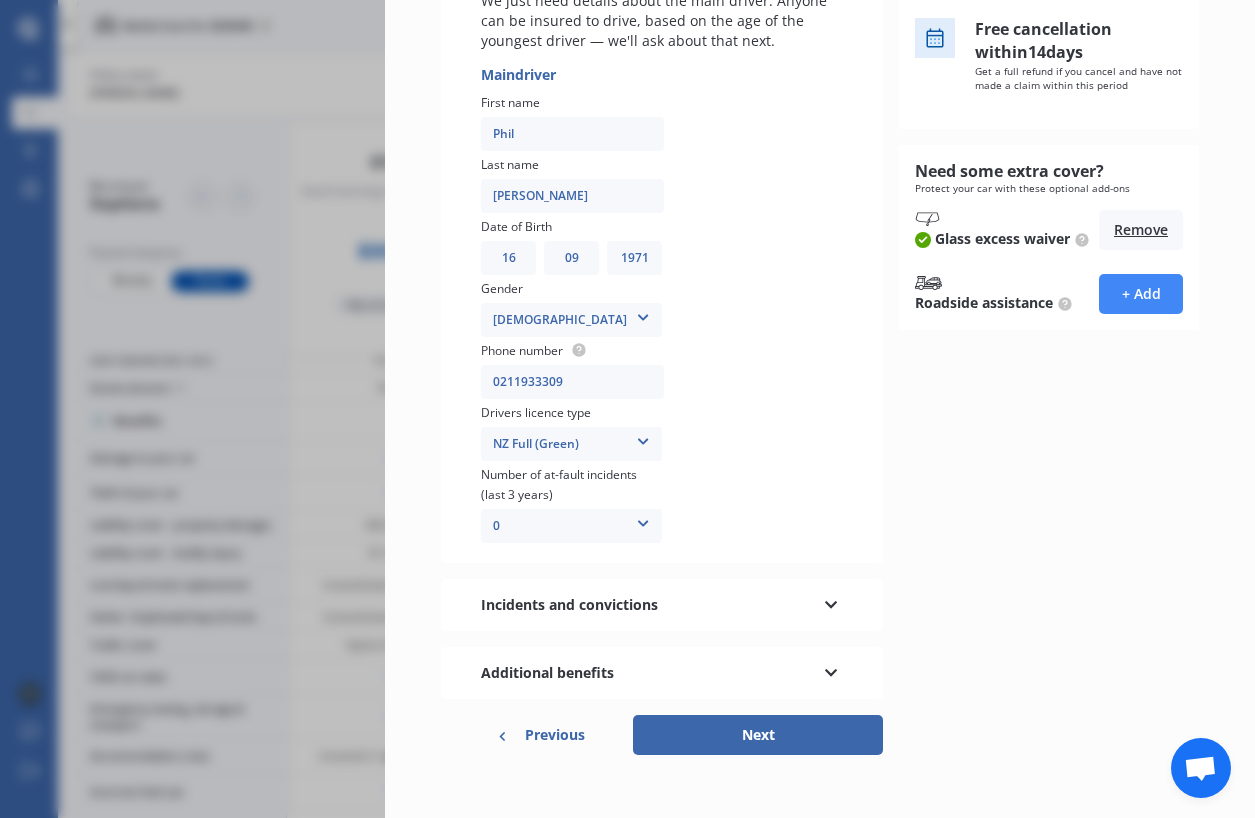 scroll, scrollTop: 365, scrollLeft: 0, axis: vertical 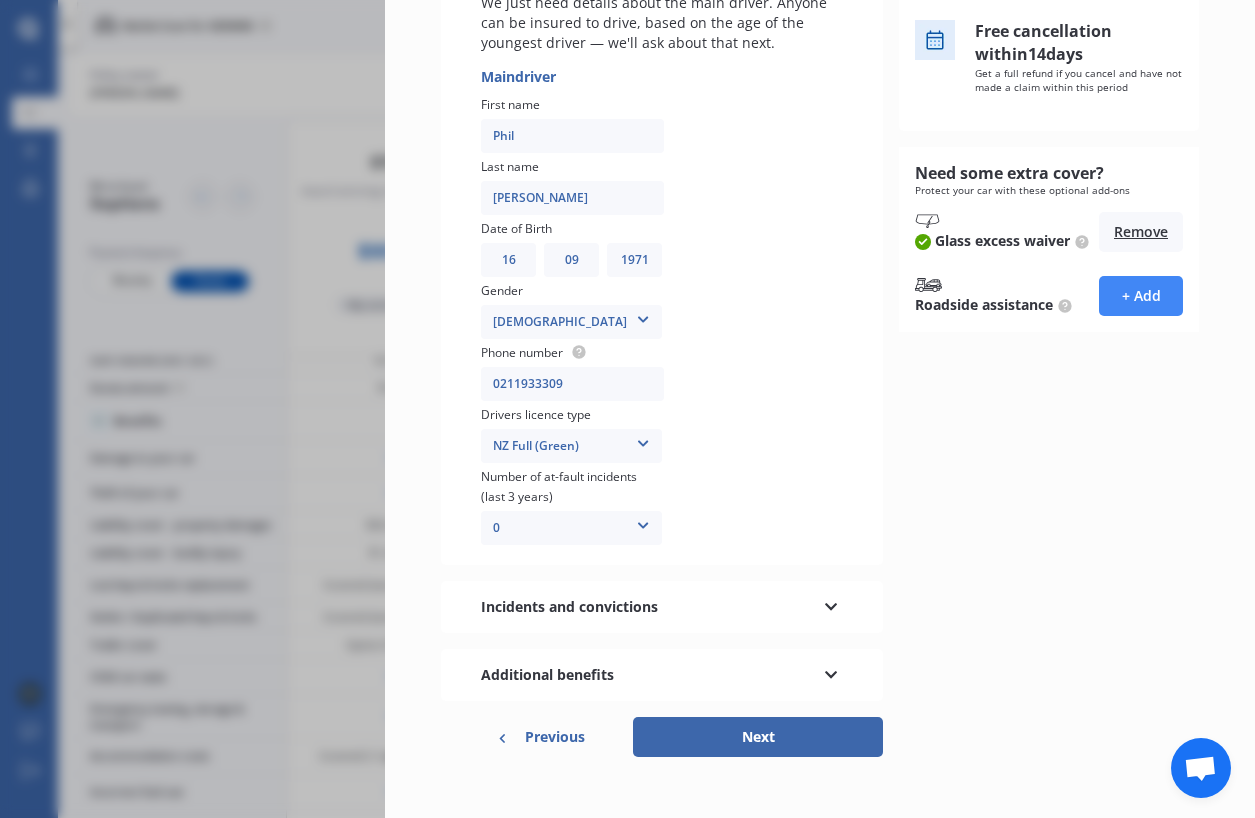 click on "Incidents and convictions" at bounding box center (662, 607) 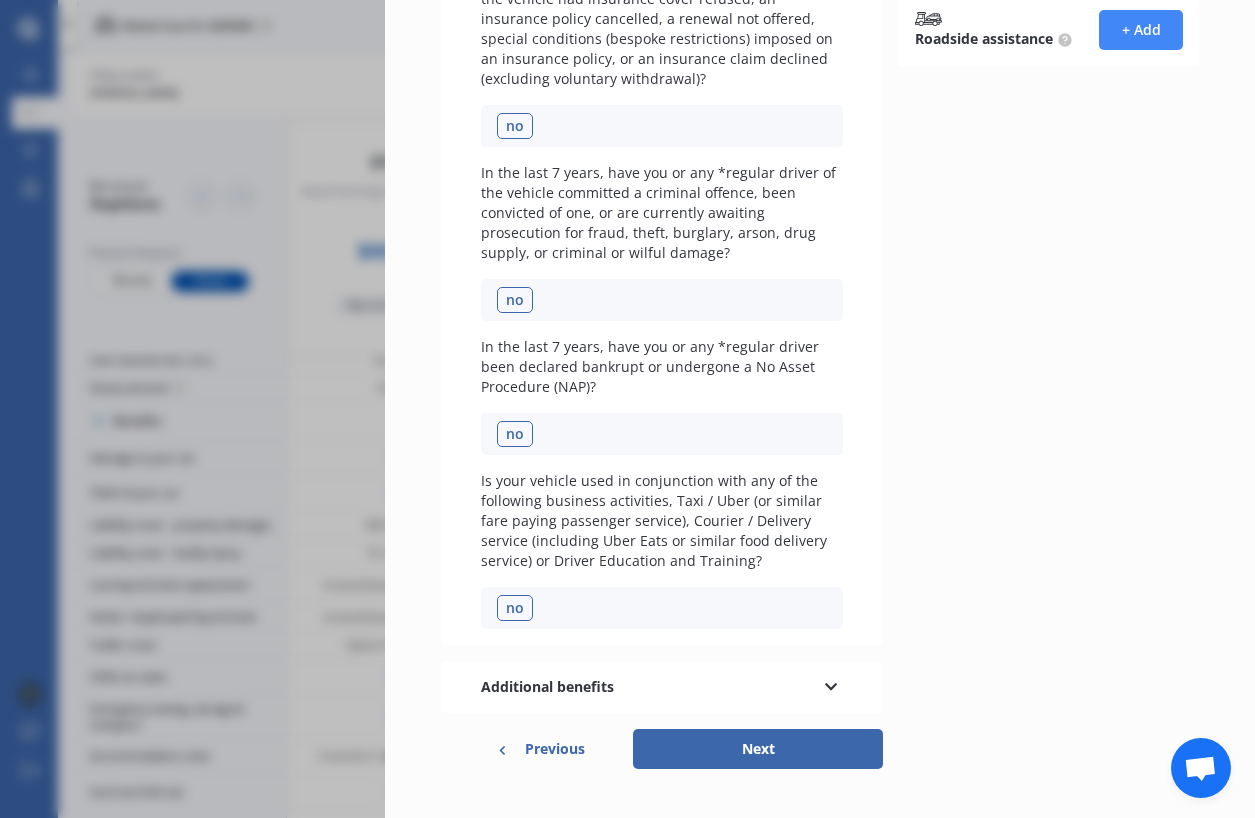 click on "Additional benefits" at bounding box center (662, 687) 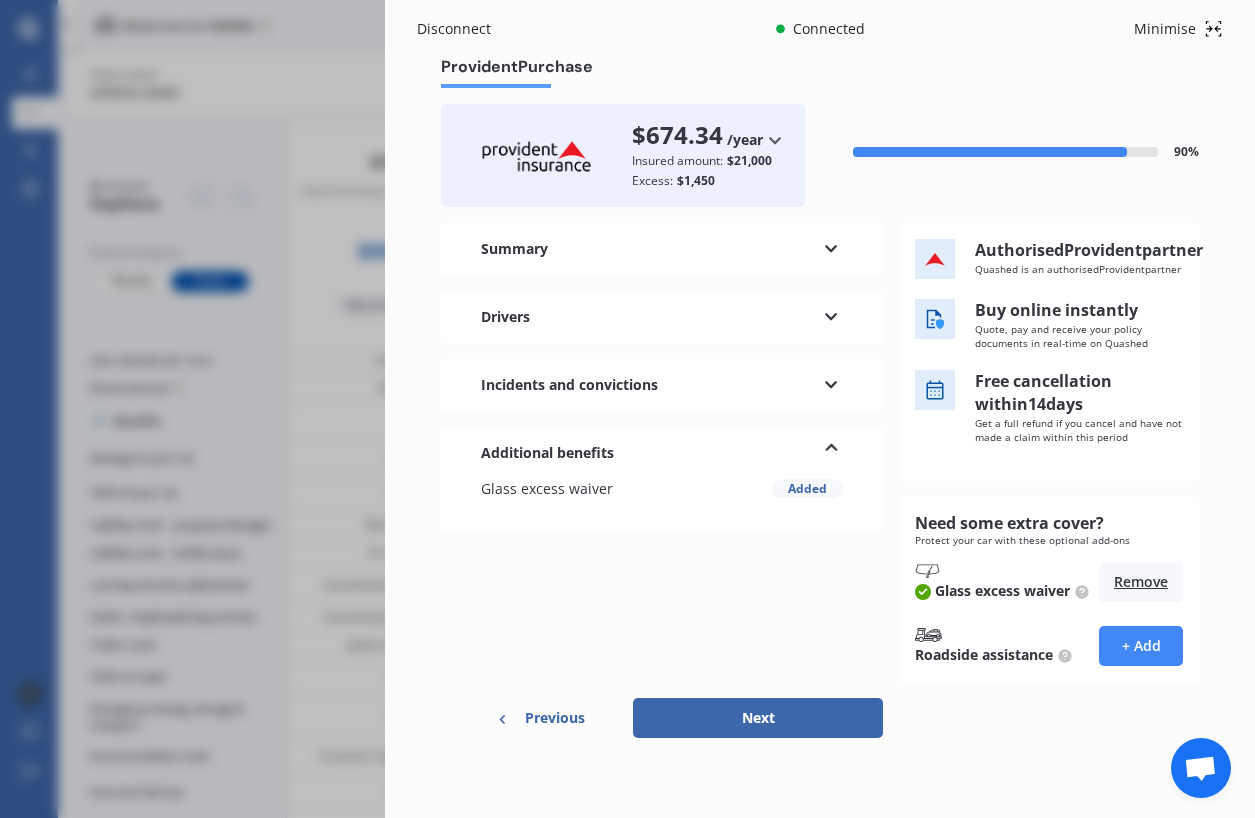 scroll, scrollTop: 24, scrollLeft: 0, axis: vertical 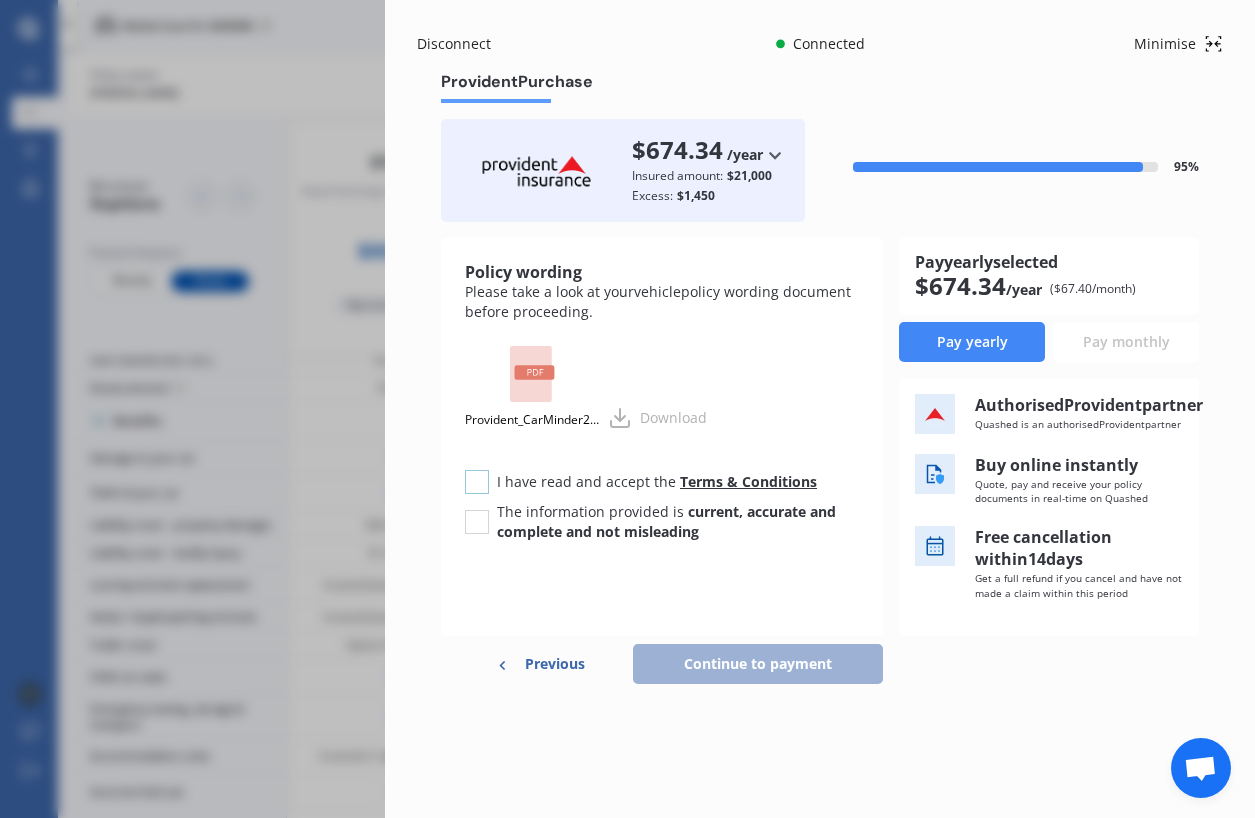 click at bounding box center [477, 470] 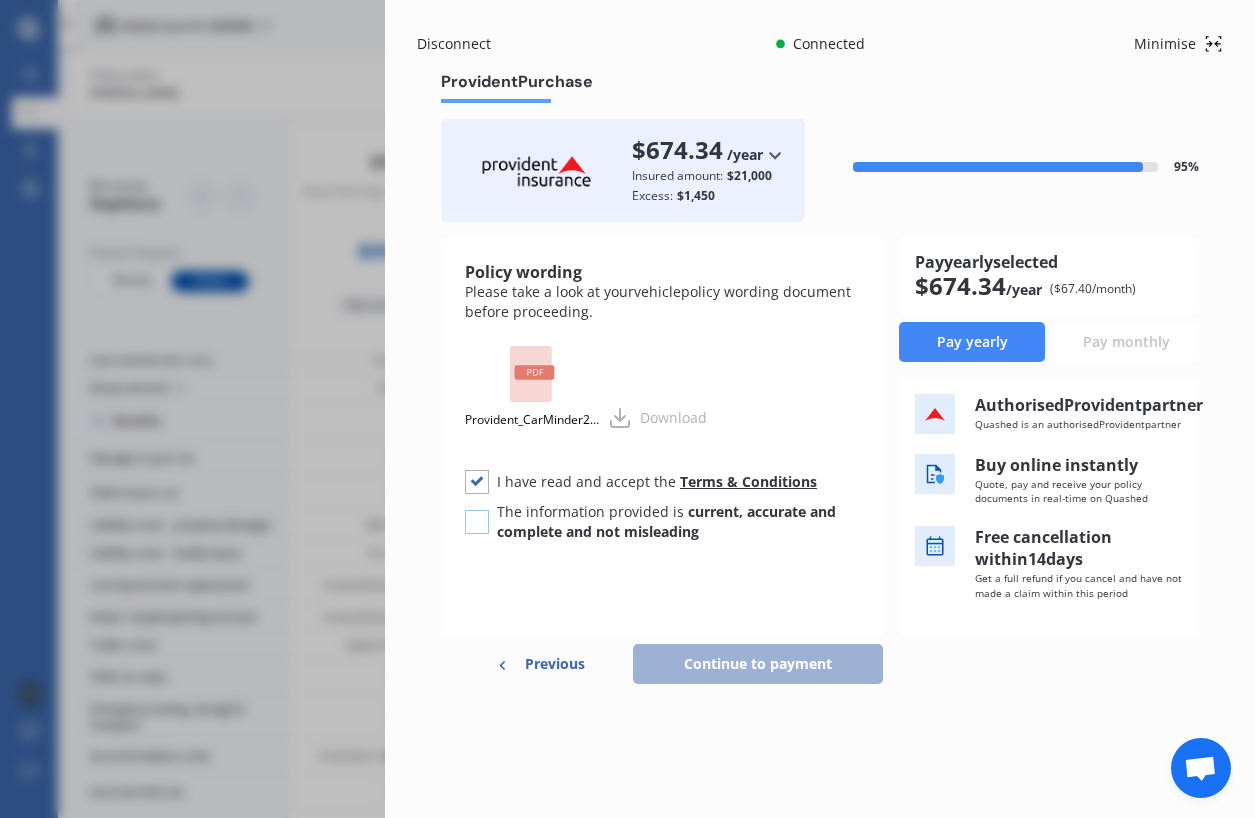 click at bounding box center [477, 510] 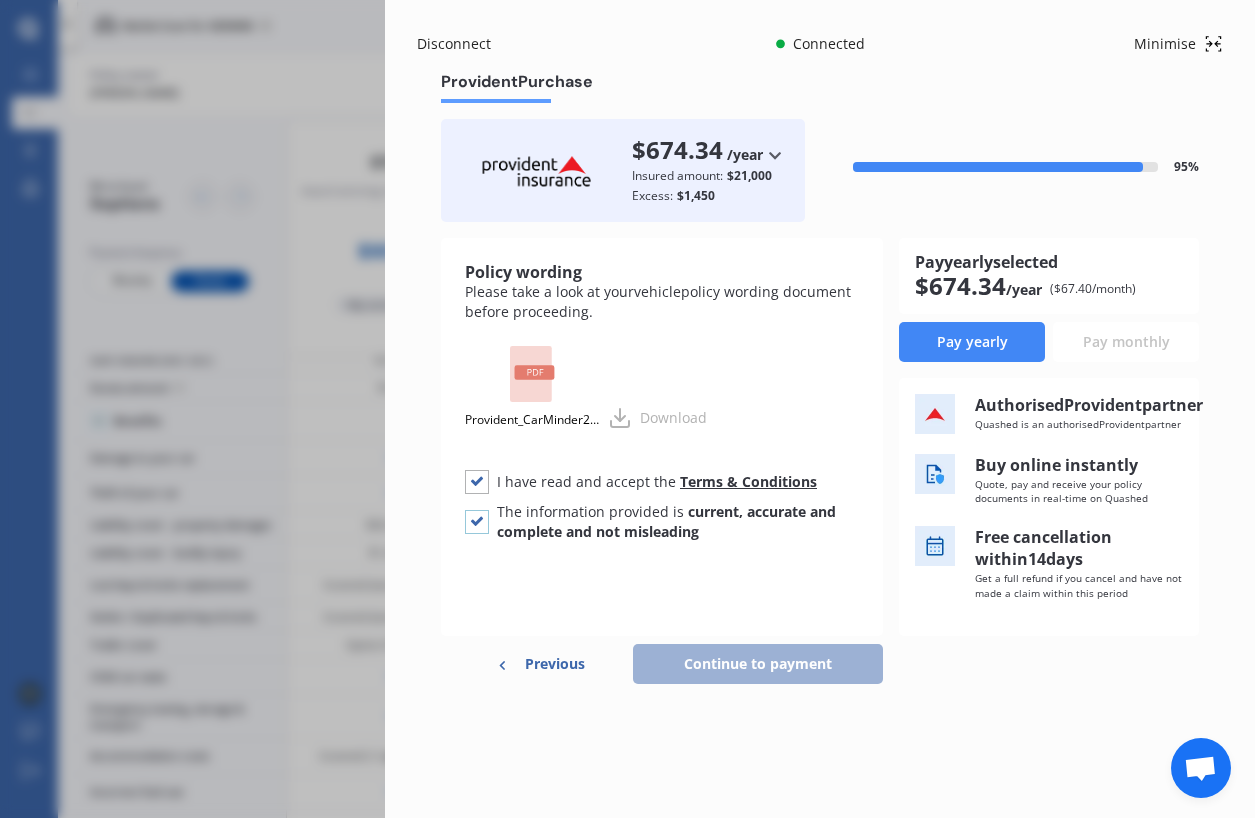 checkbox on "true" 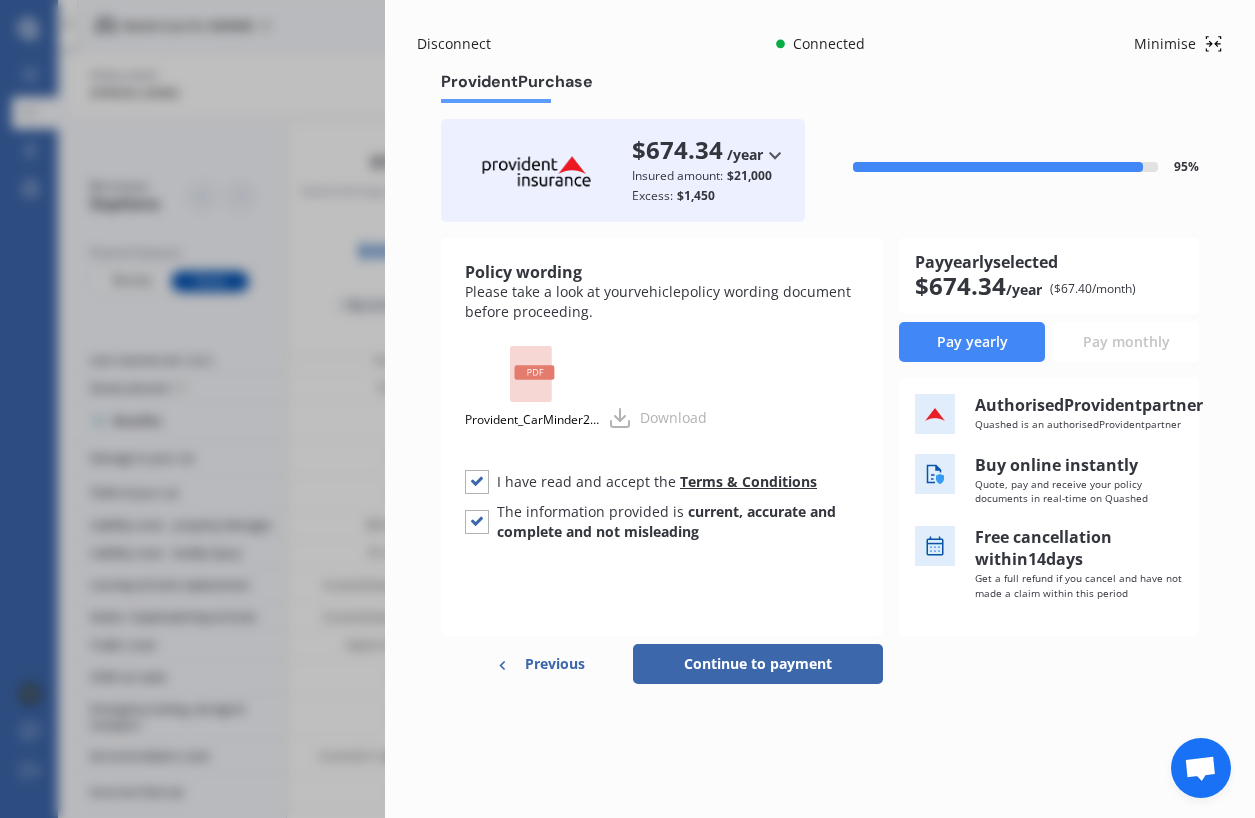 click on "Continue to payment" at bounding box center (758, 664) 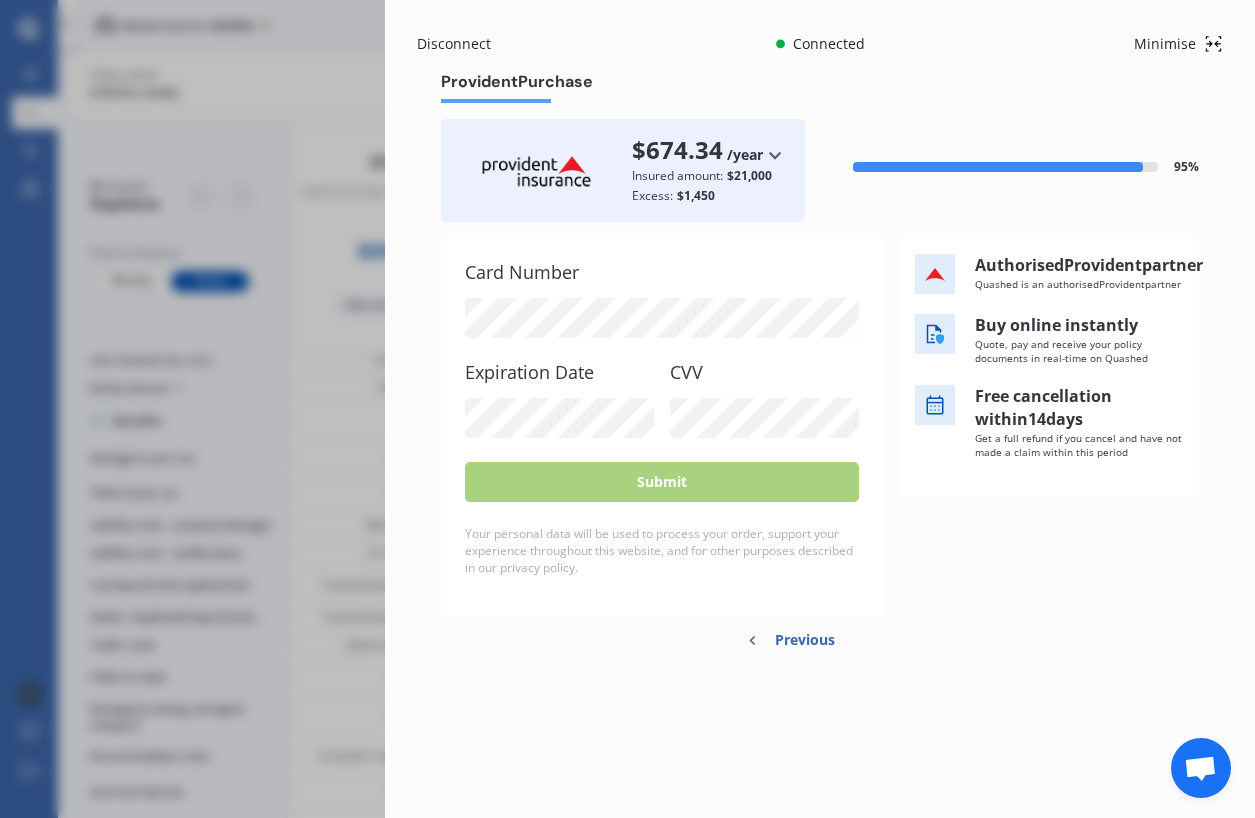 click on "CVV" at bounding box center (764, 372) 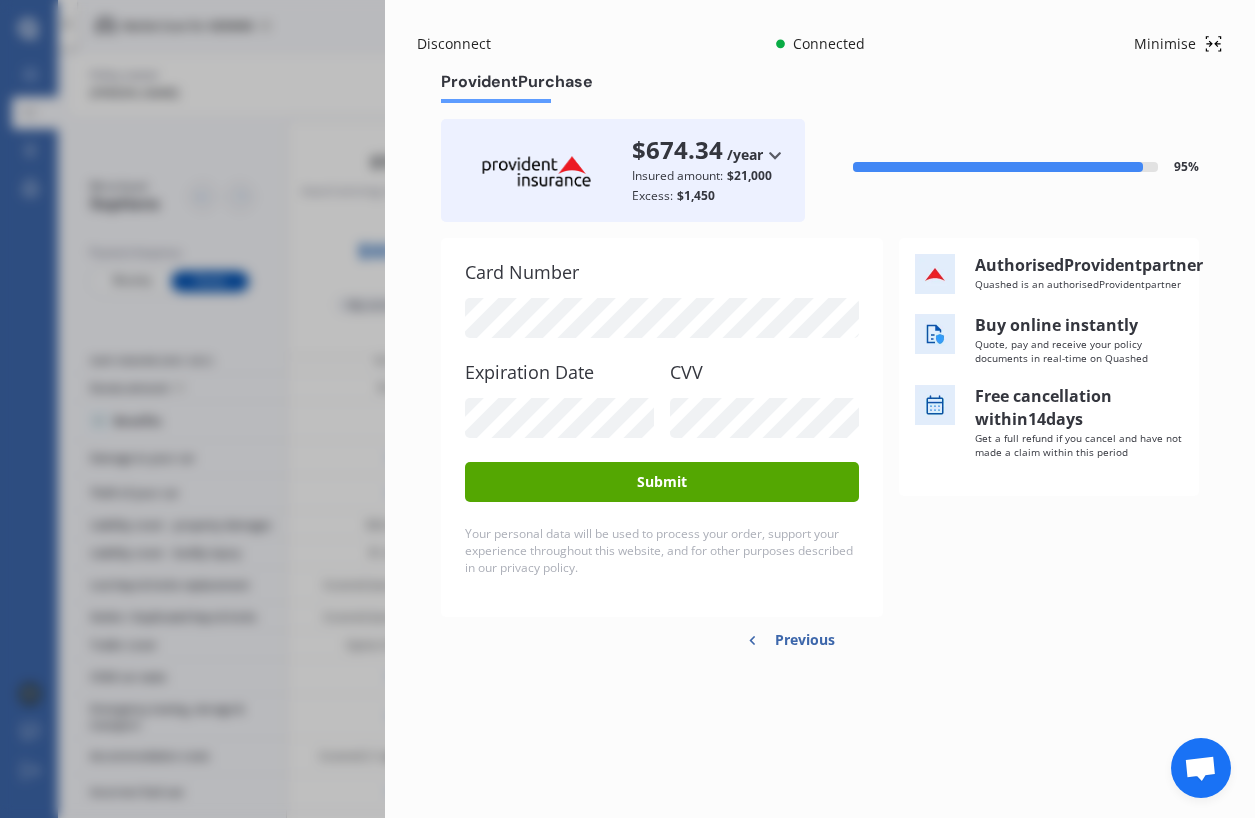 click on "Submit" at bounding box center (662, 482) 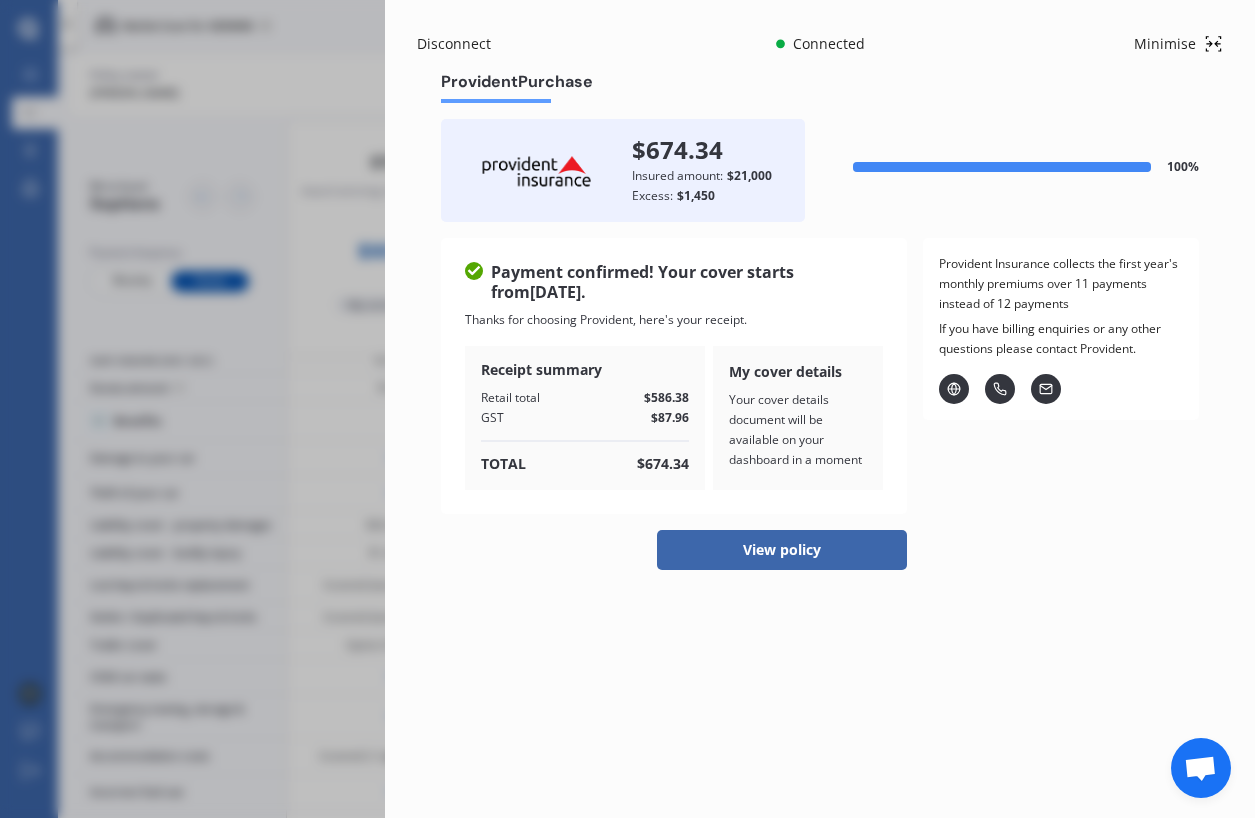 click on "View policy" at bounding box center (782, 550) 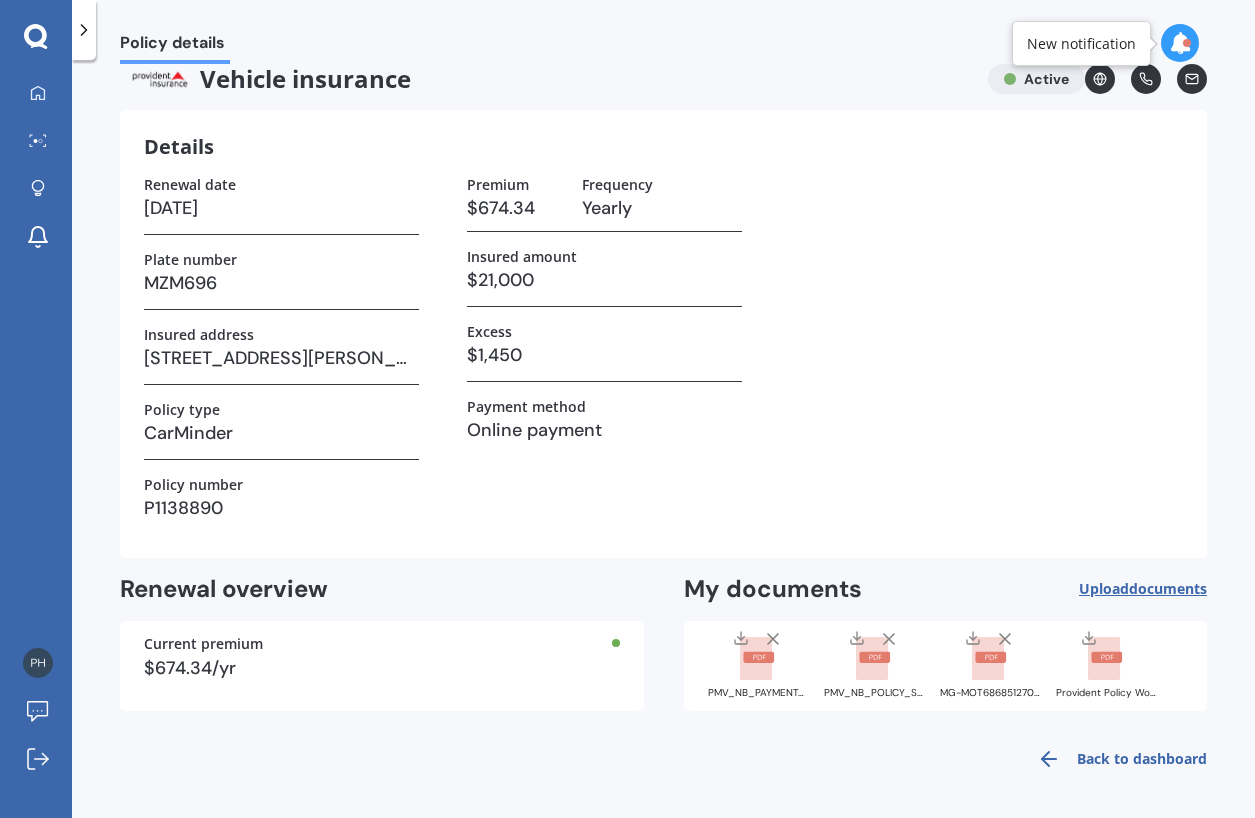 scroll, scrollTop: 23, scrollLeft: 0, axis: vertical 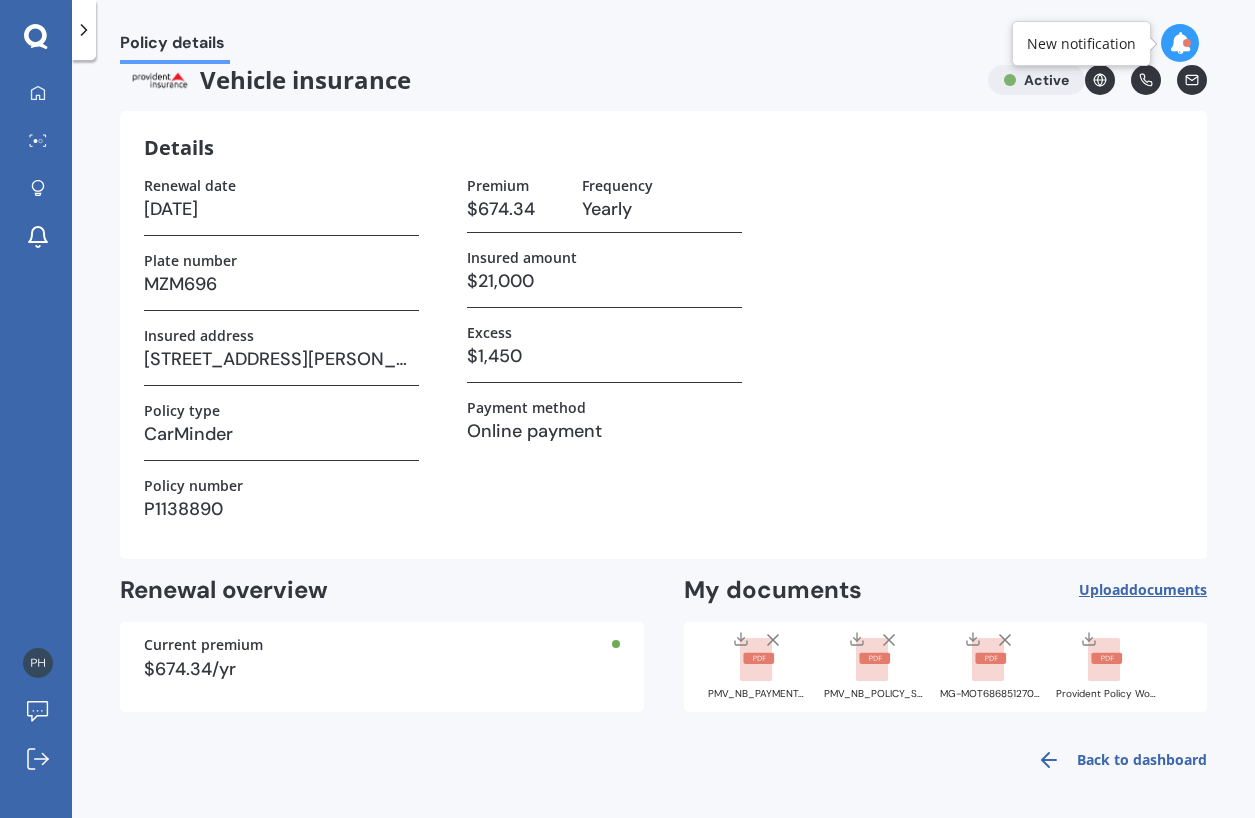 click 